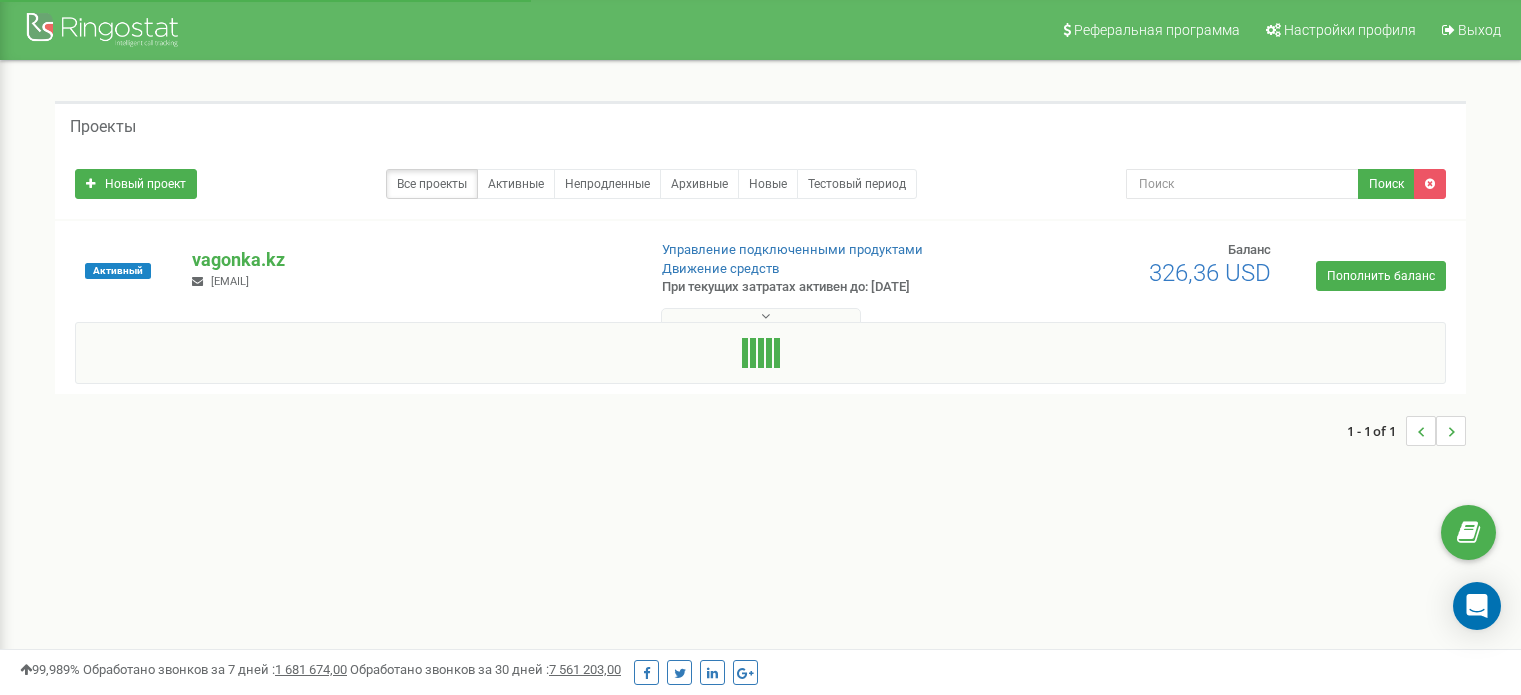 scroll, scrollTop: 0, scrollLeft: 0, axis: both 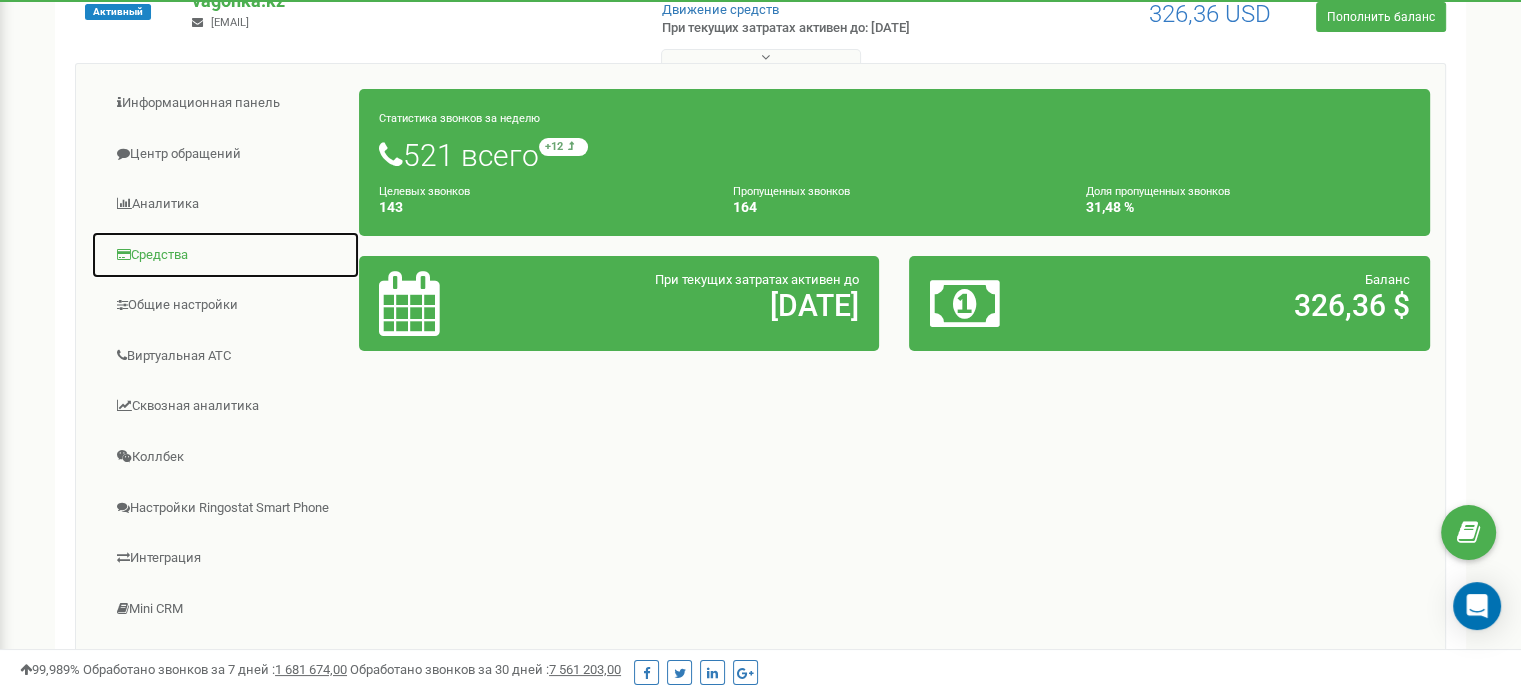 click on "Средства" at bounding box center [225, 255] 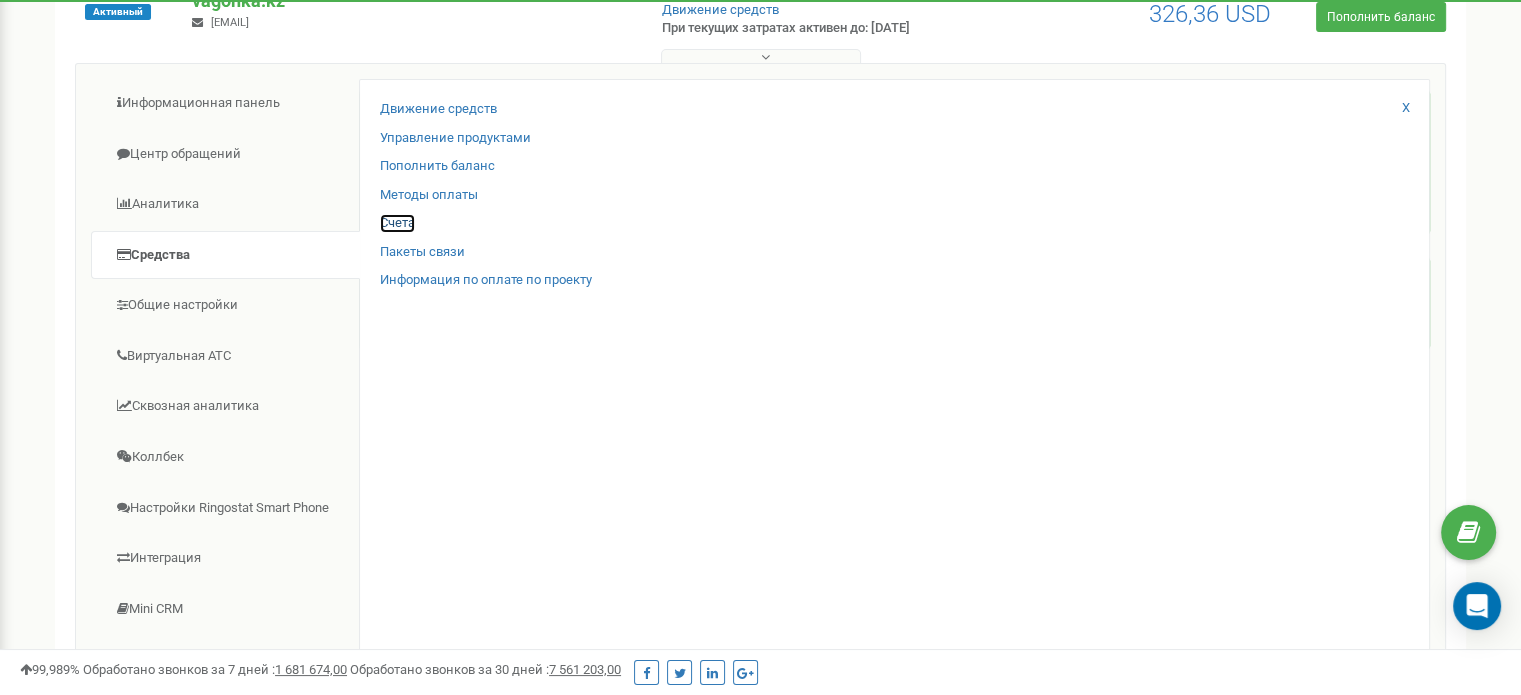 click on "Счета" at bounding box center (397, 223) 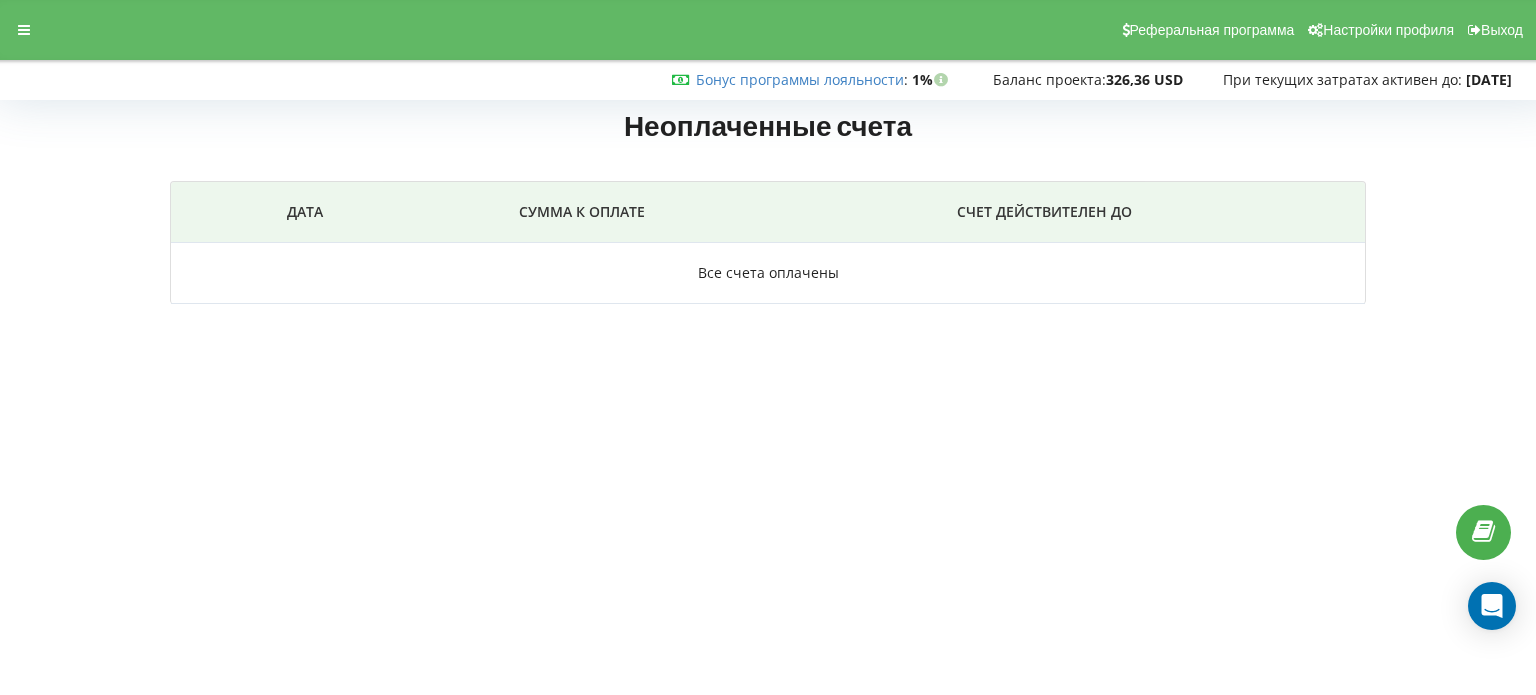 scroll, scrollTop: 0, scrollLeft: 0, axis: both 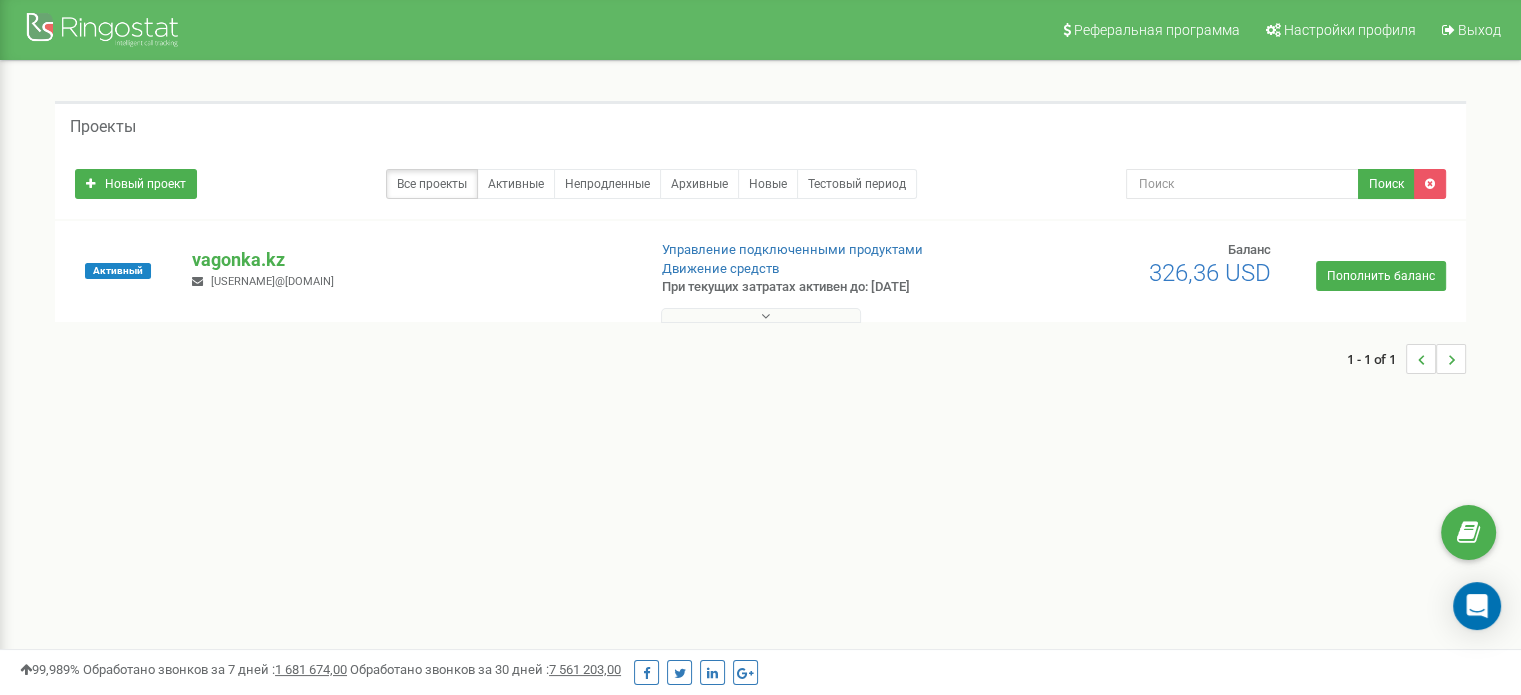 click on "[USERNAME]@[DOMAIN]" at bounding box center [760, 281] 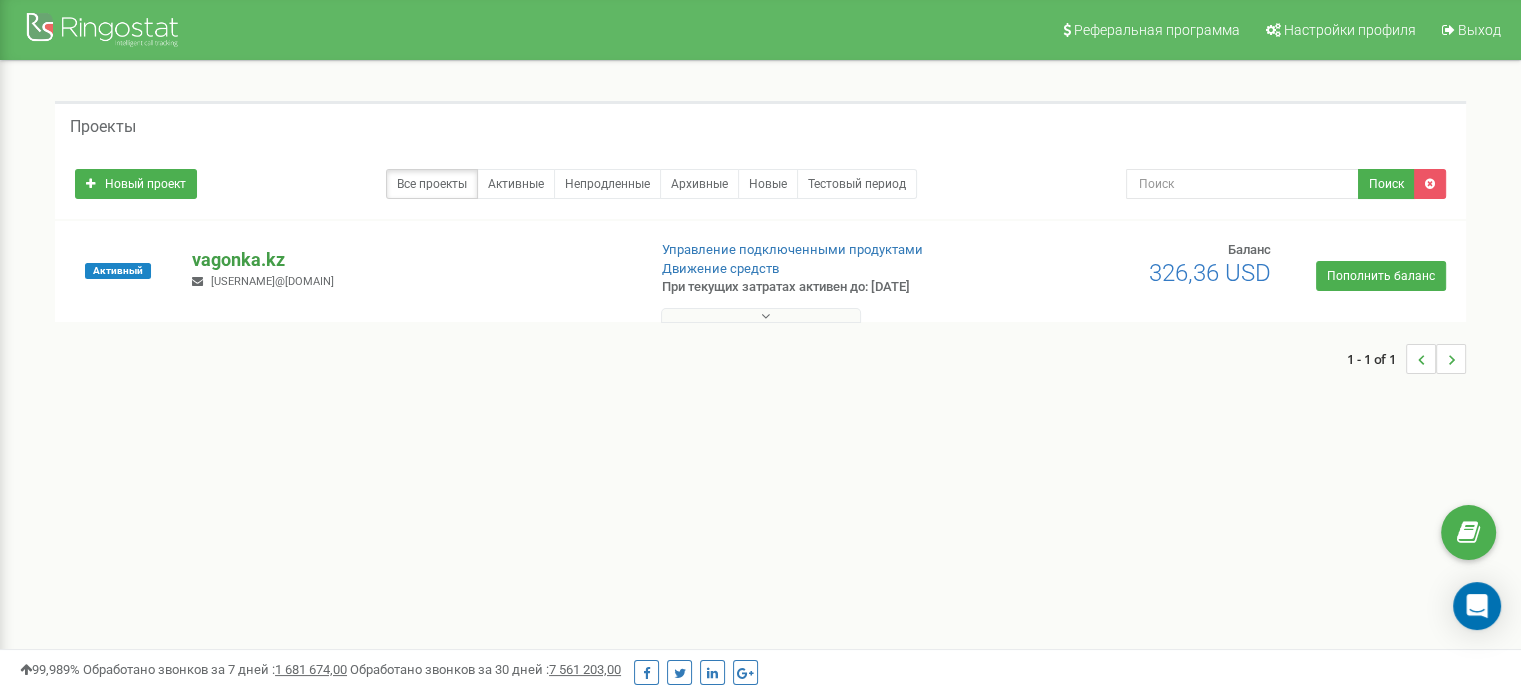 click on "vagonka.kz" at bounding box center (410, 260) 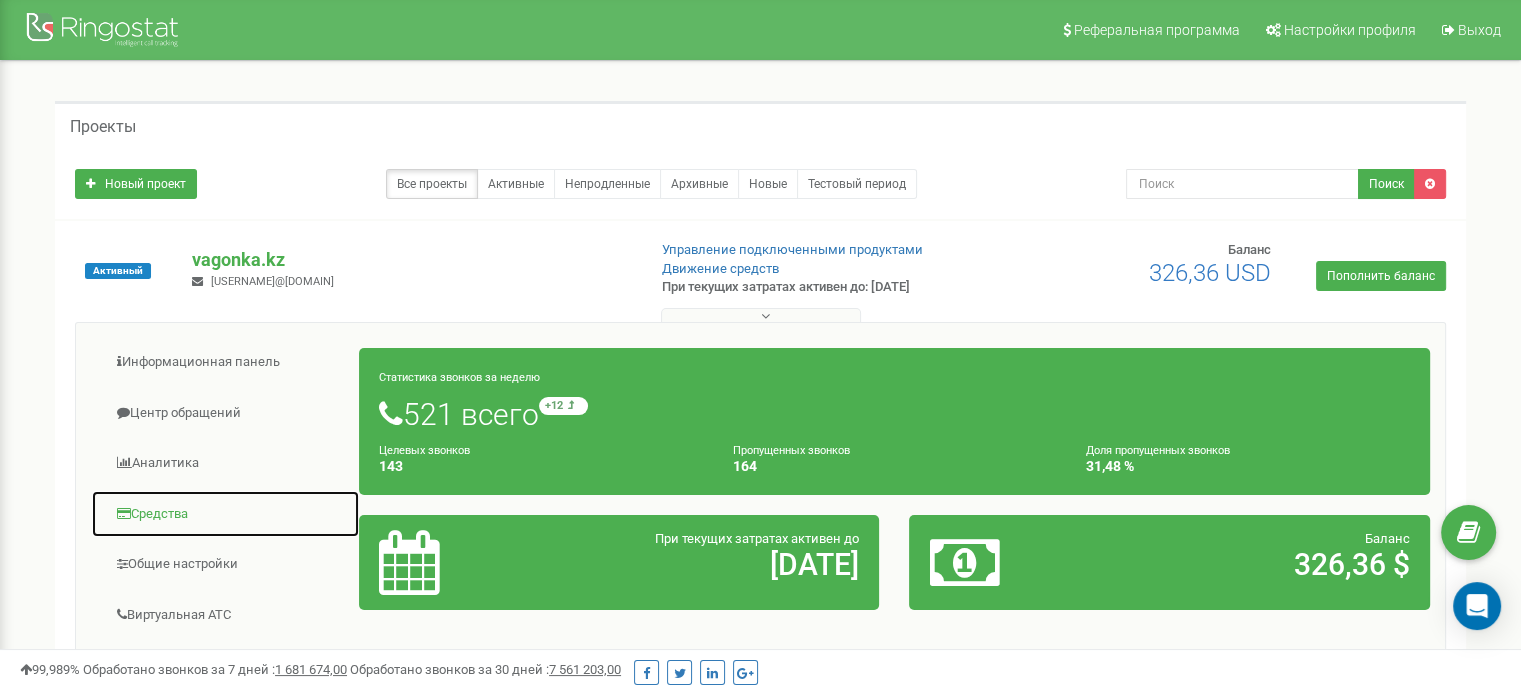 click on "Средства" at bounding box center (225, 514) 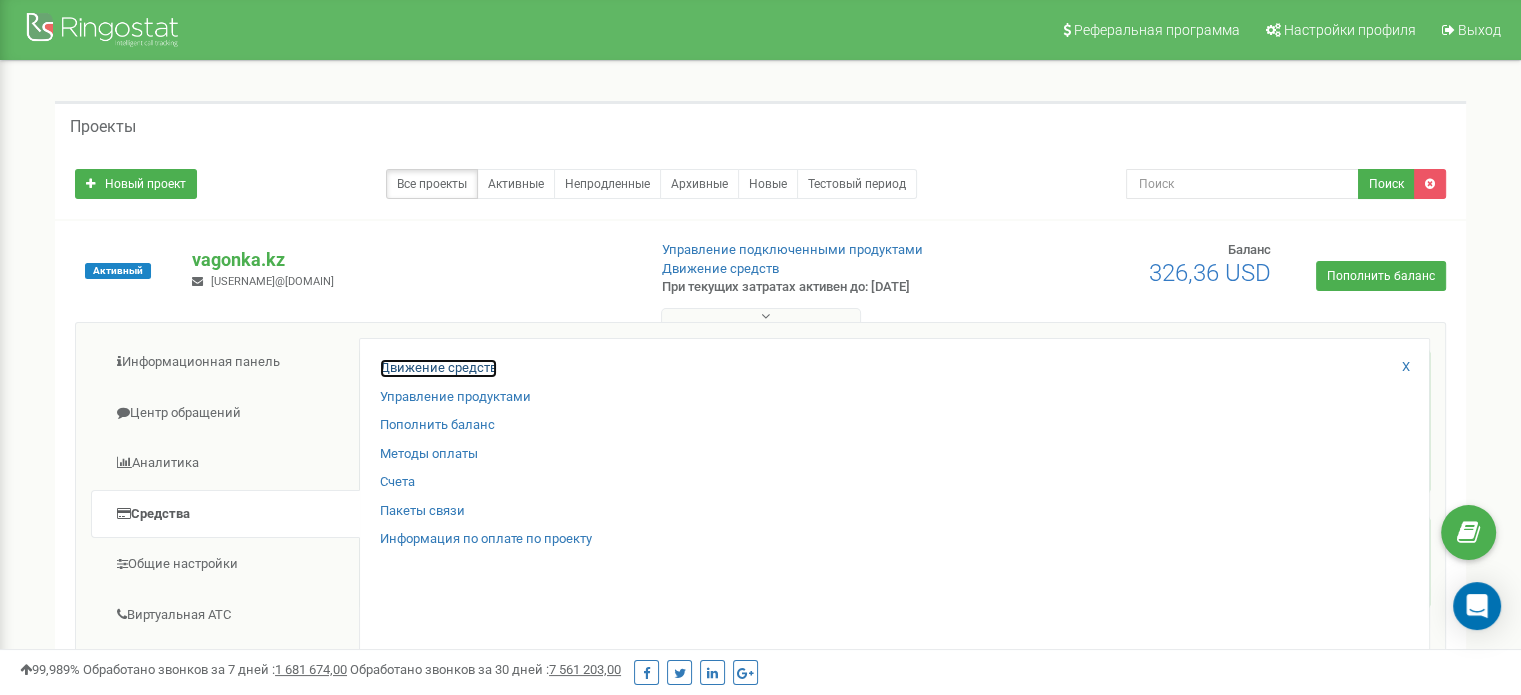 click on "Движение средств" at bounding box center [438, 368] 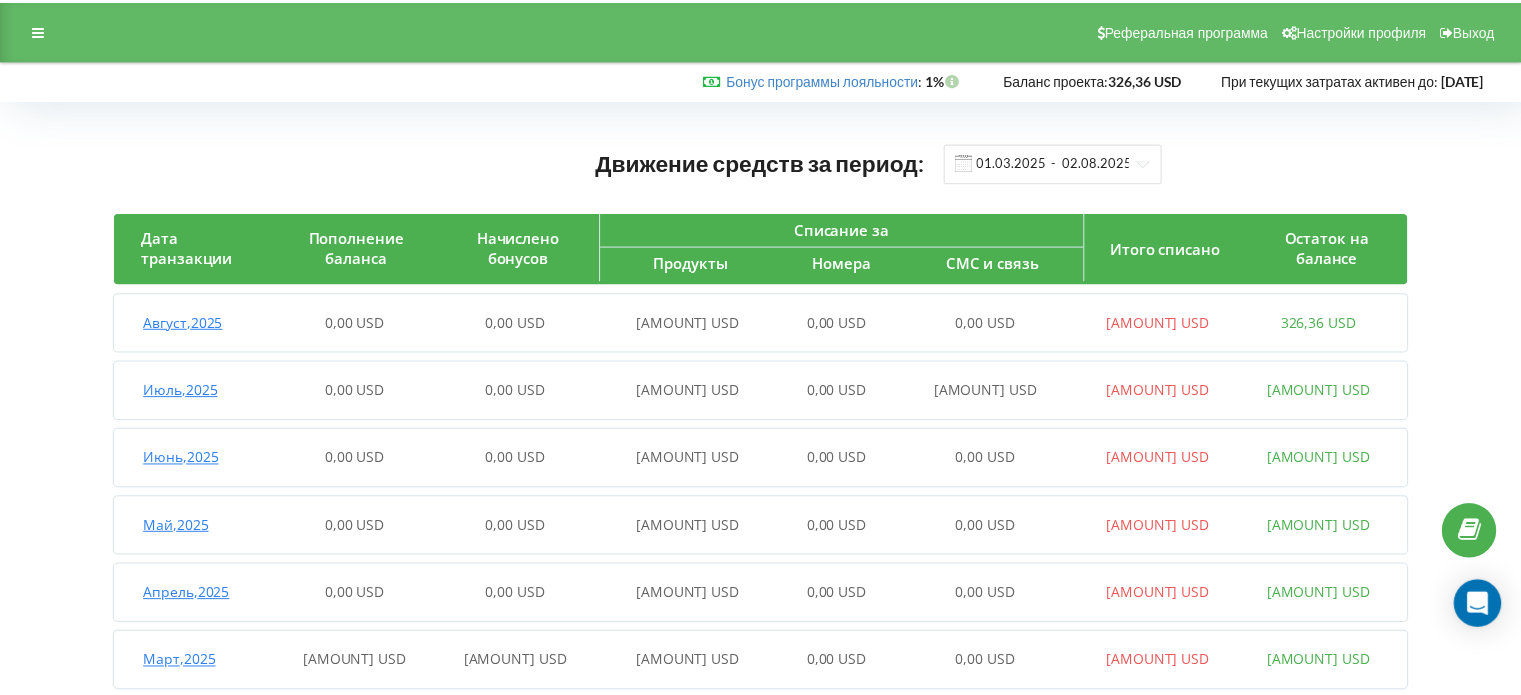scroll, scrollTop: 0, scrollLeft: 0, axis: both 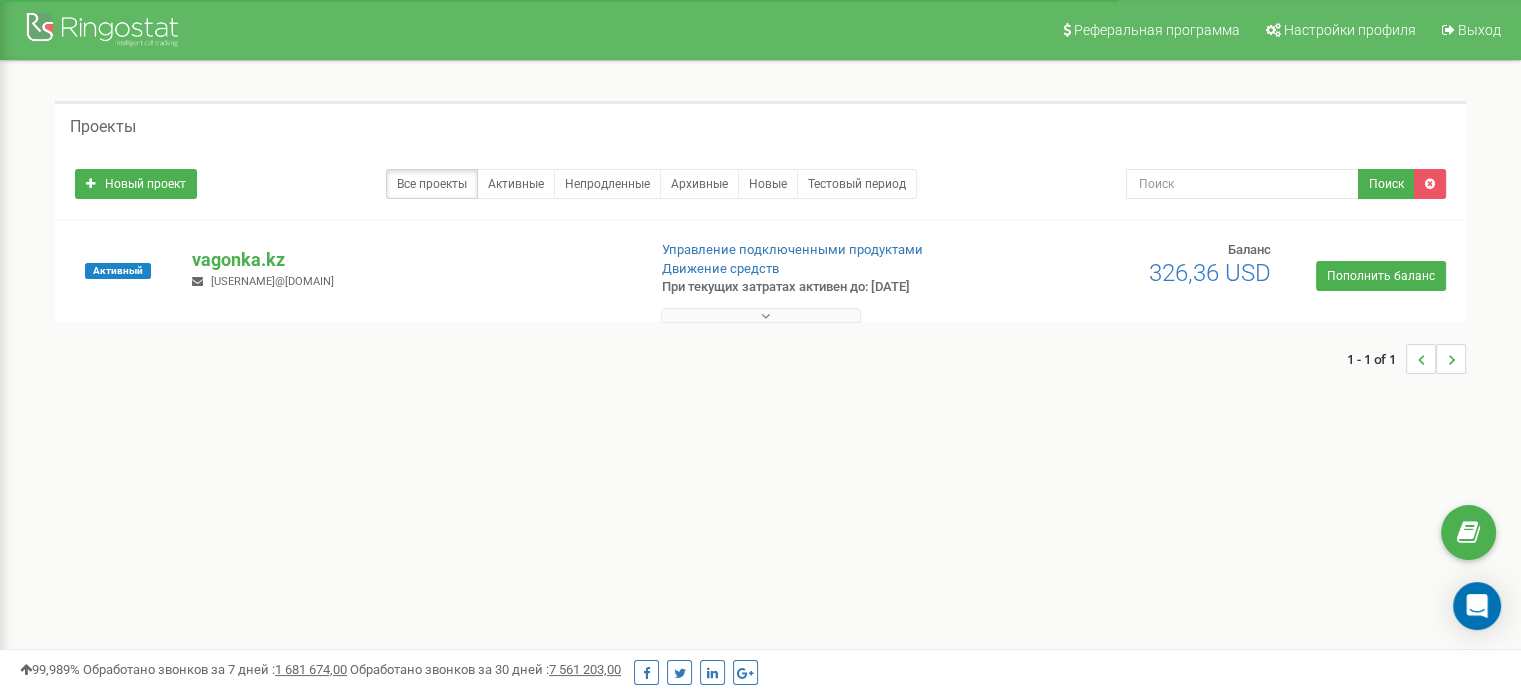 click on "vagonka.kz" at bounding box center (410, 260) 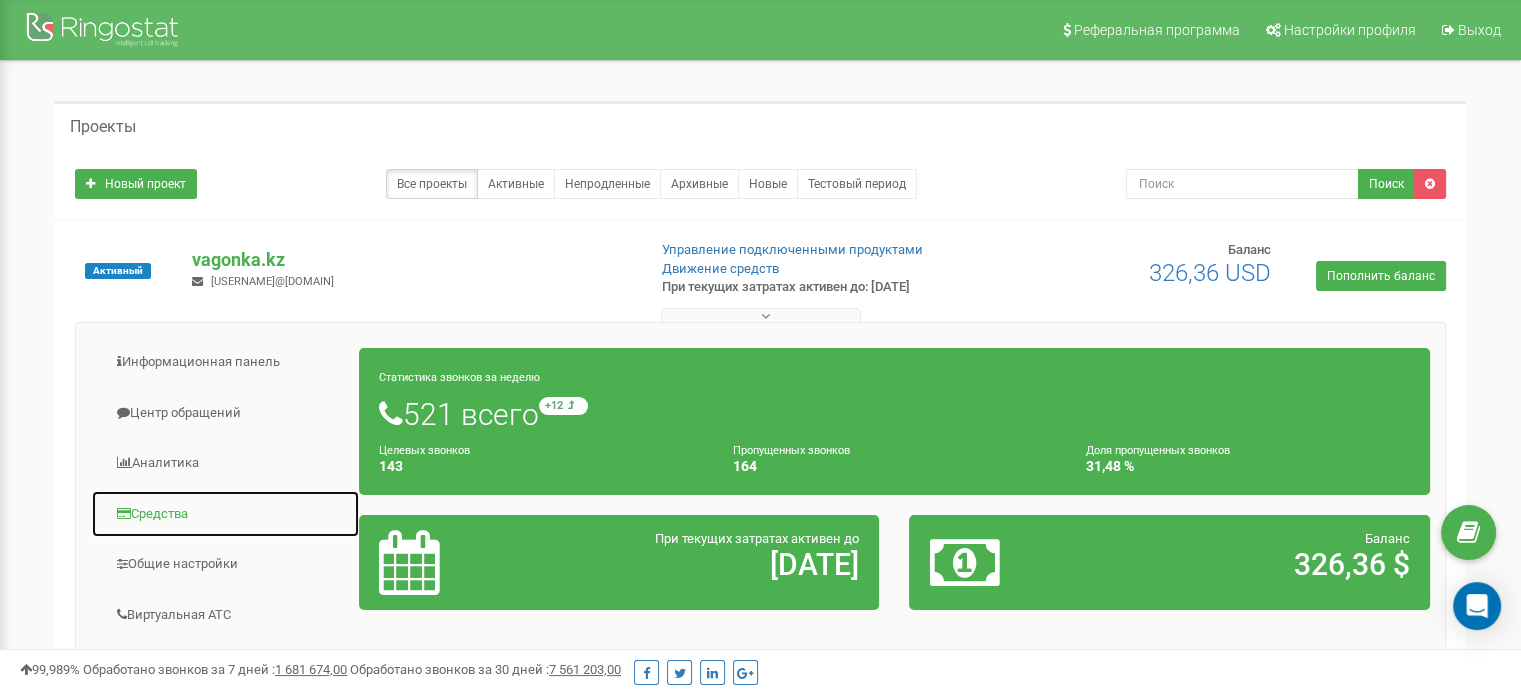 click on "Средства" at bounding box center (225, 514) 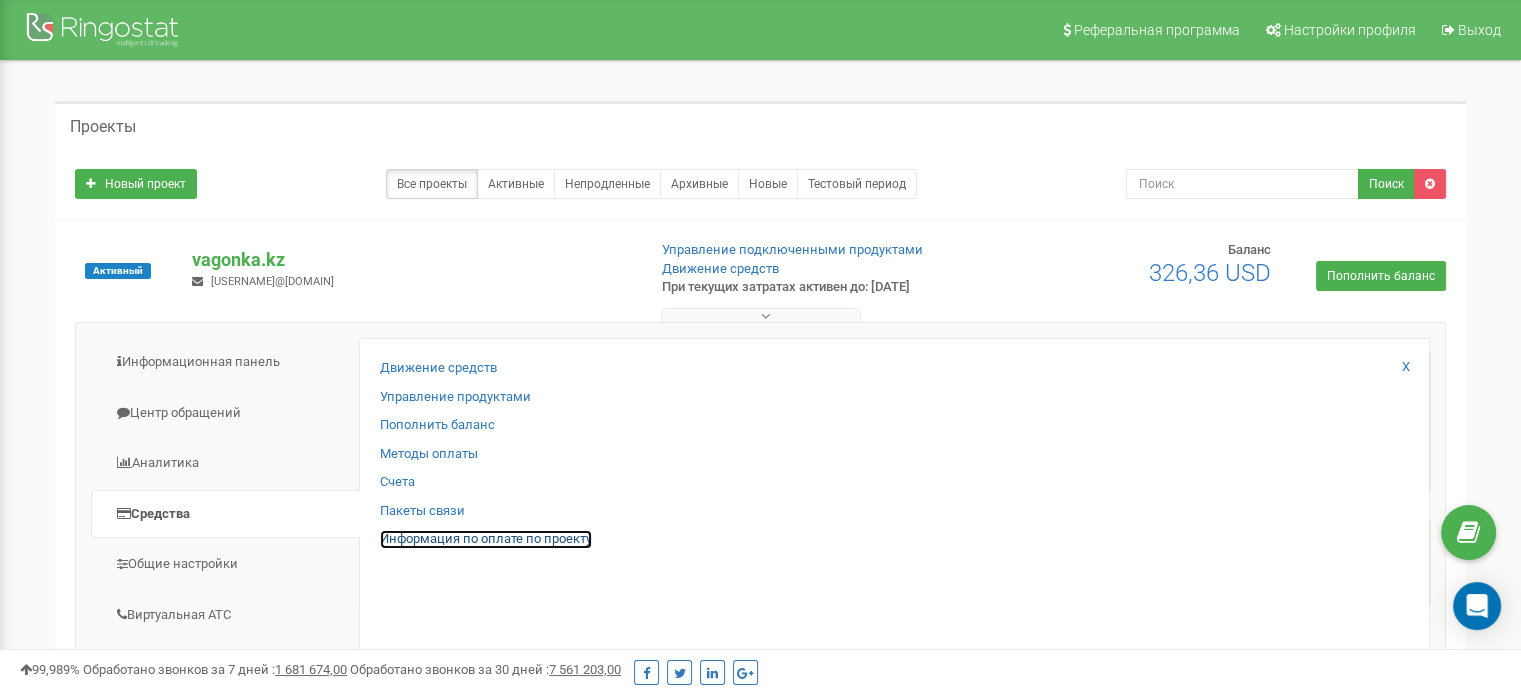 click on "Информация по оплате по проекту" at bounding box center [486, 539] 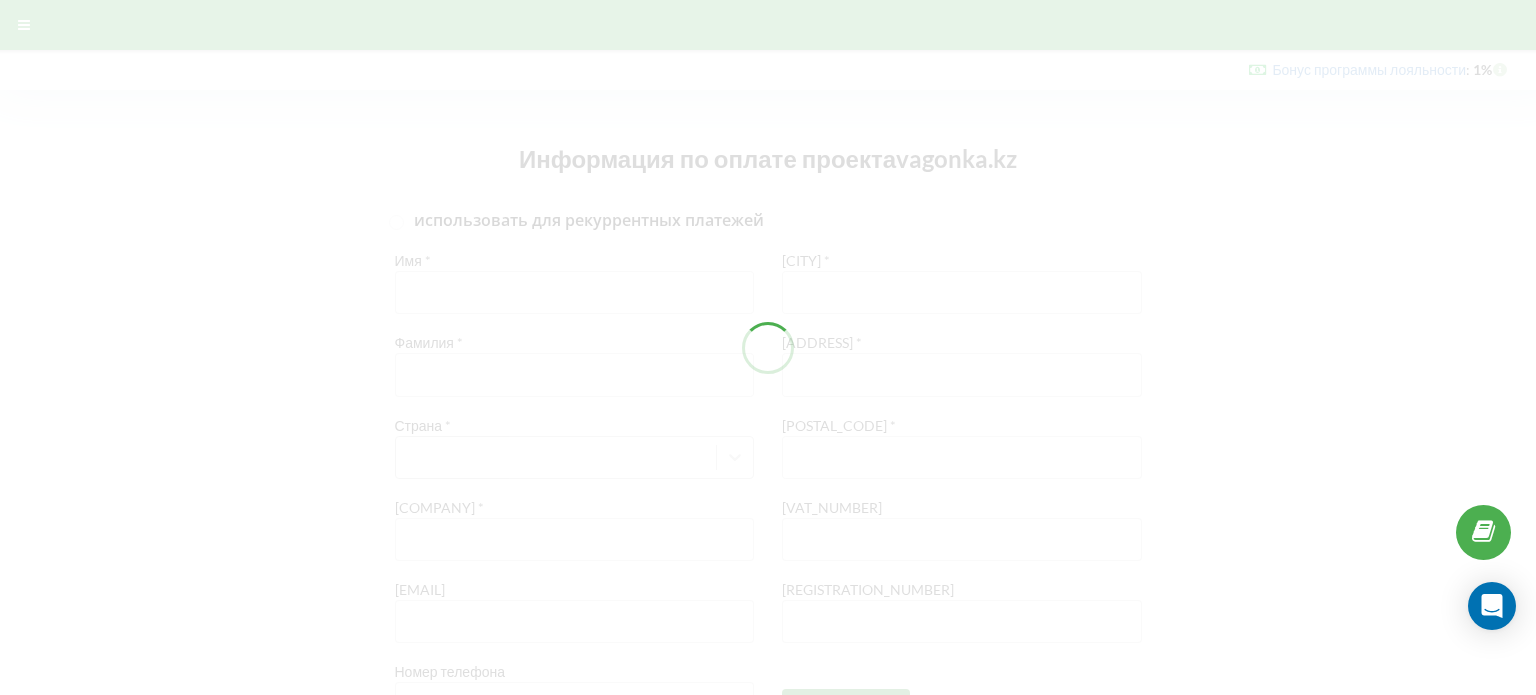 scroll, scrollTop: 0, scrollLeft: 0, axis: both 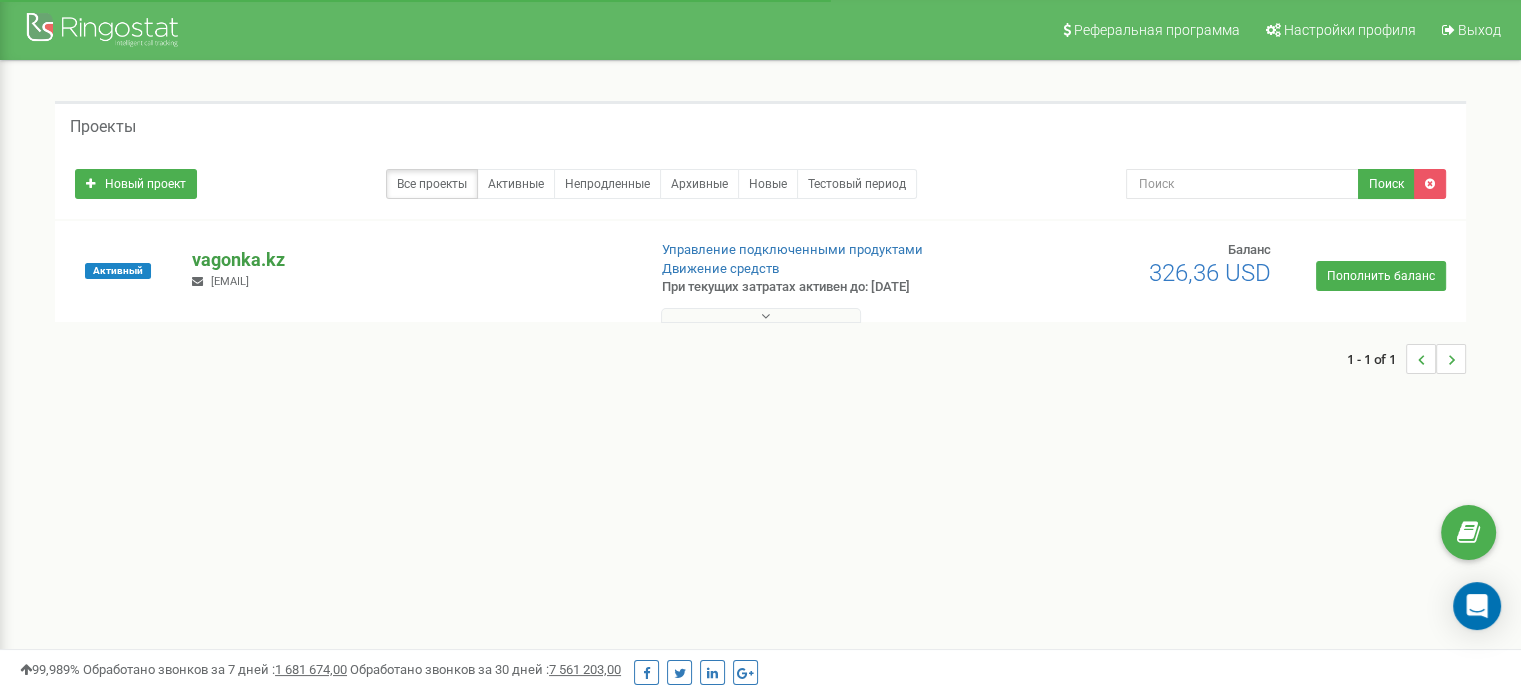 click on "vagonka.kz" at bounding box center [410, 260] 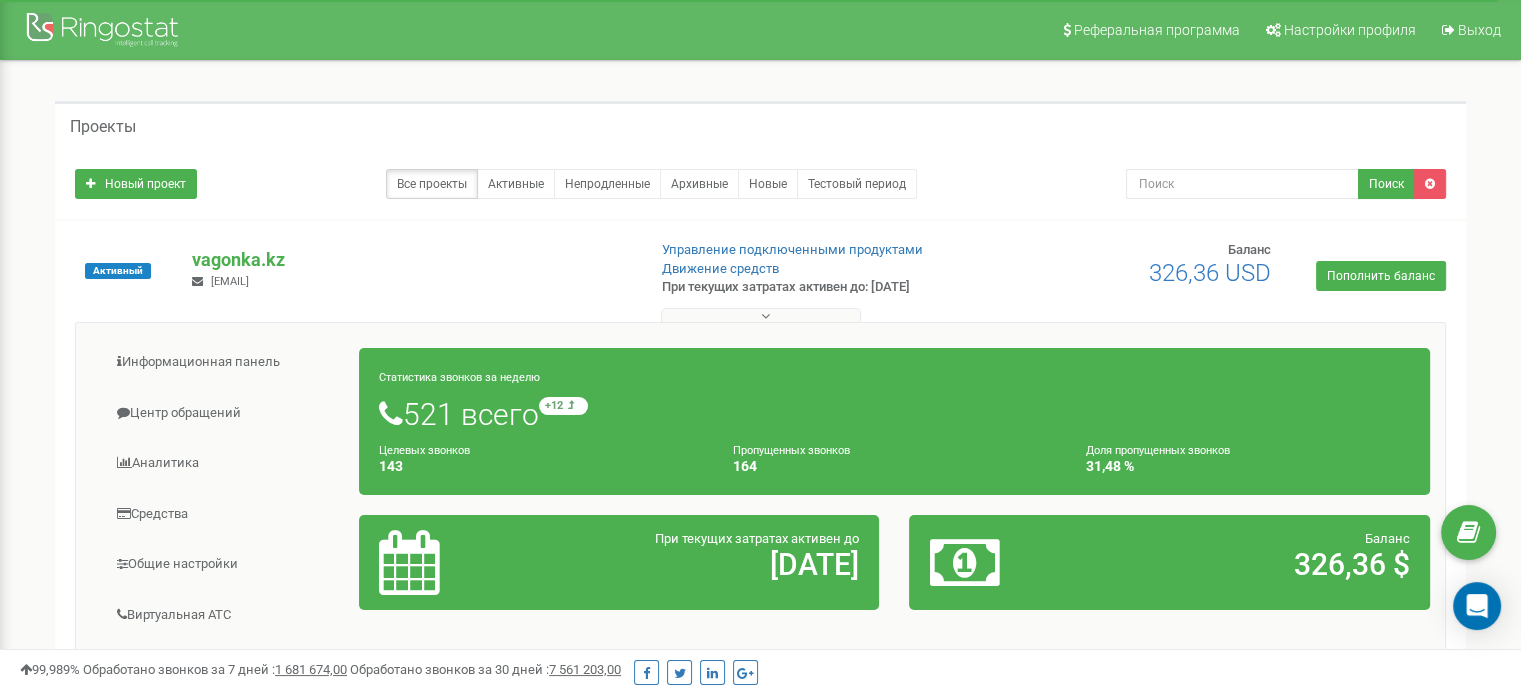click at bounding box center [761, 315] 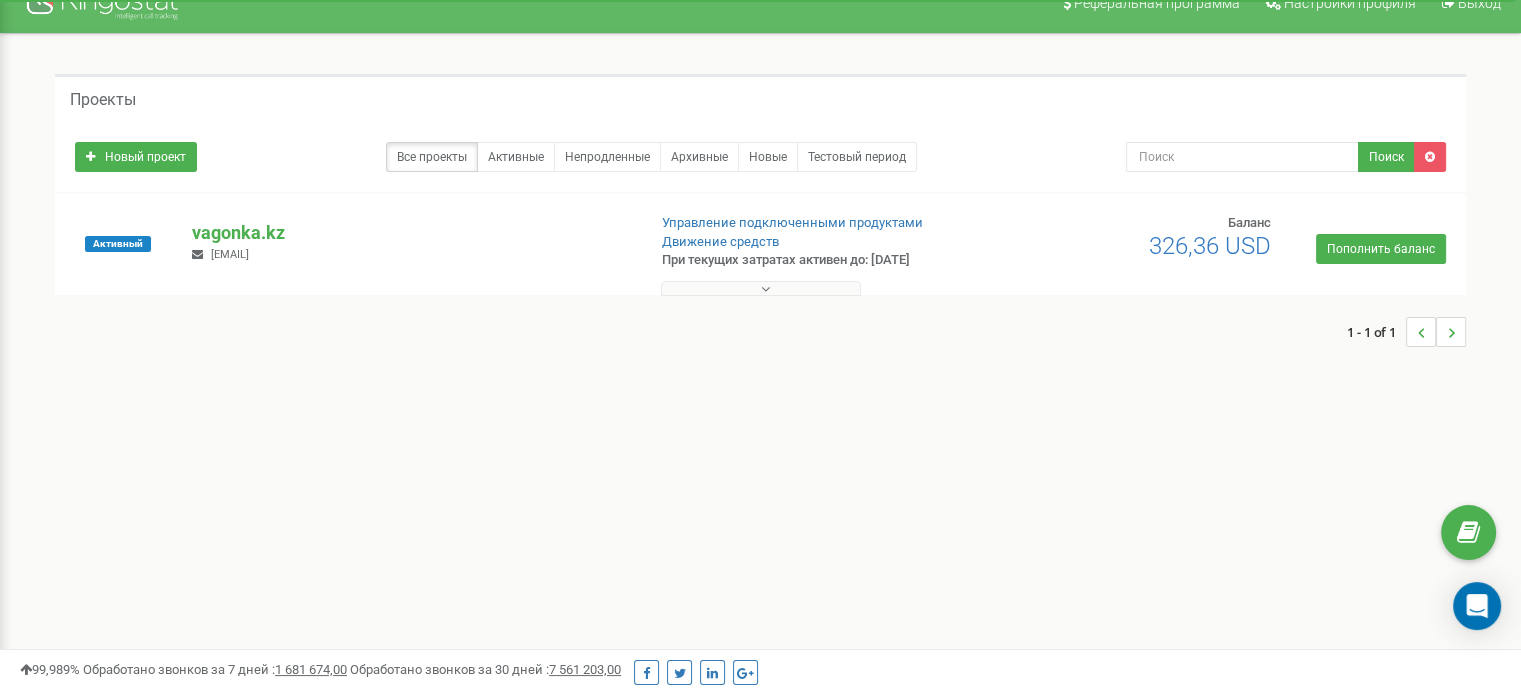 scroll, scrollTop: 26, scrollLeft: 0, axis: vertical 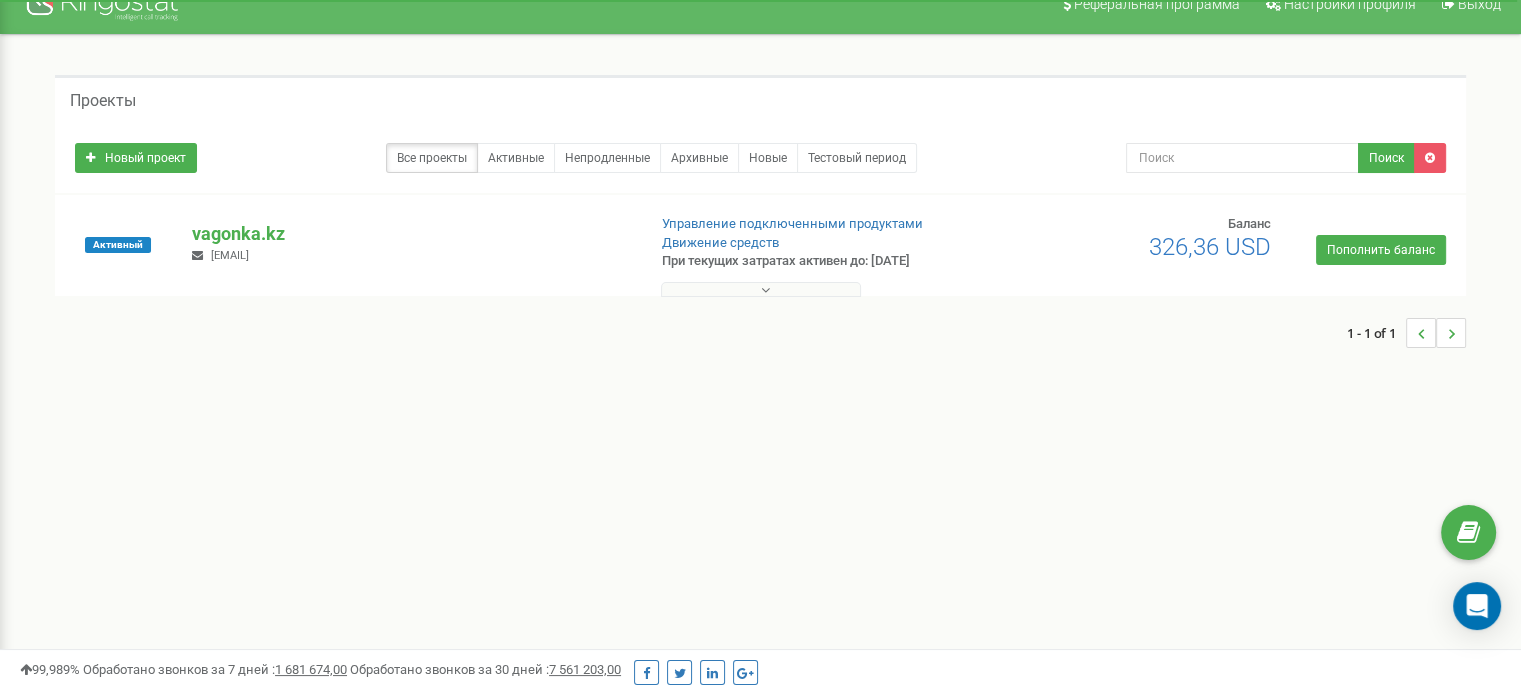 click at bounding box center [761, 289] 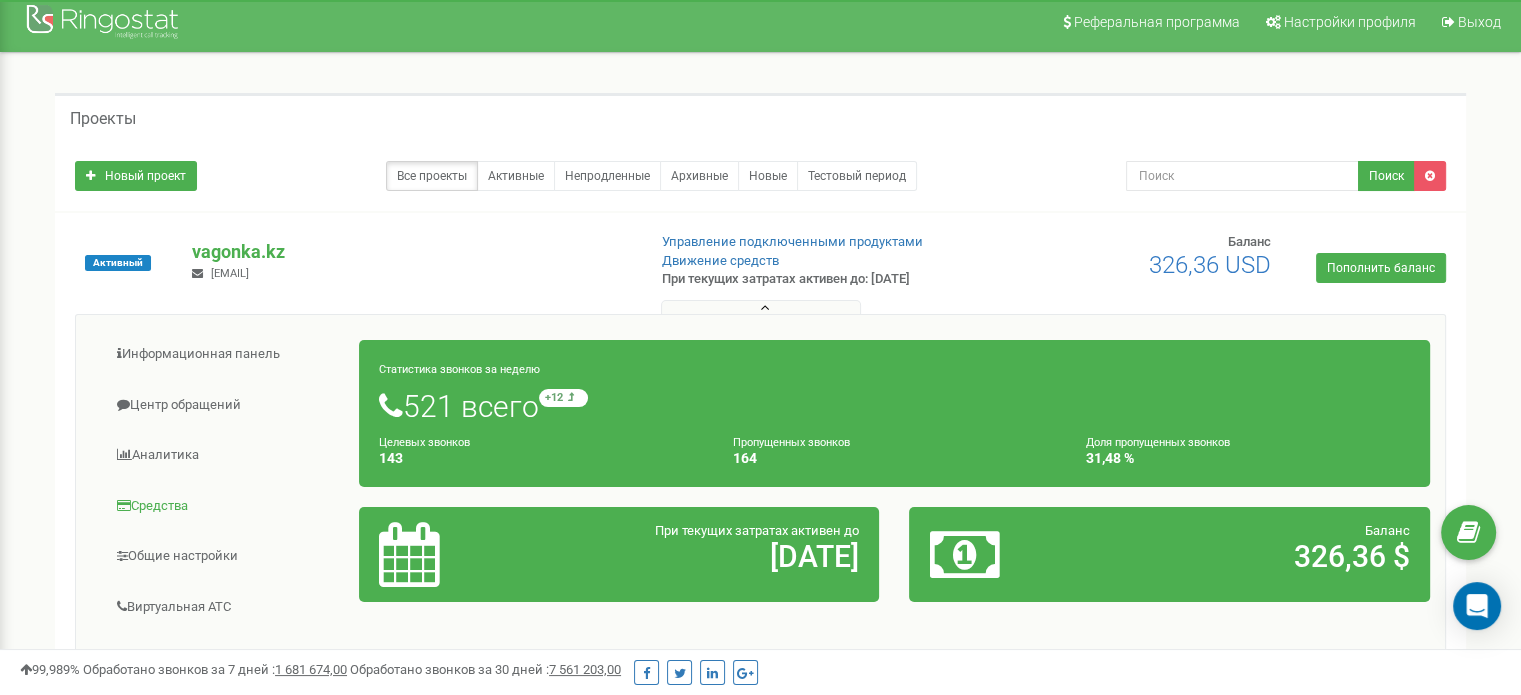 scroll, scrollTop: 0, scrollLeft: 0, axis: both 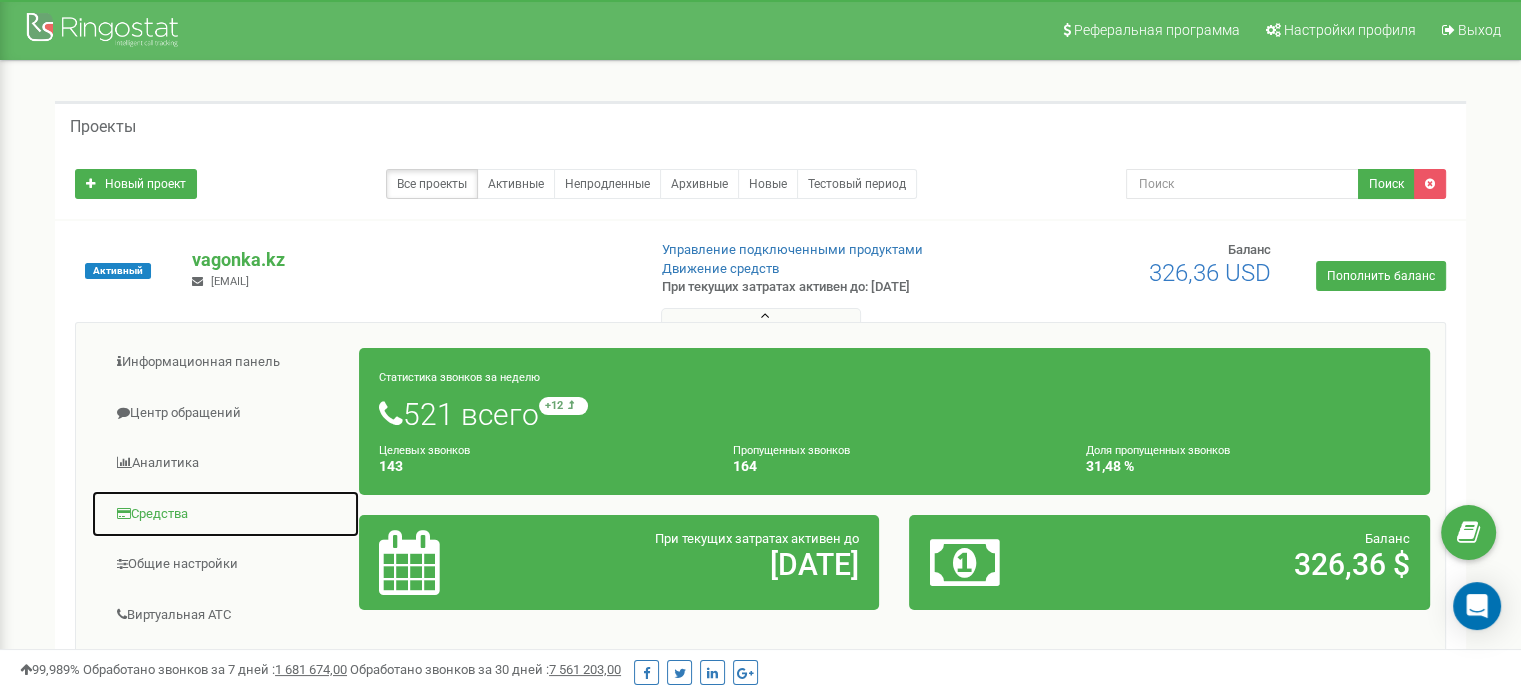 click on "Средства" at bounding box center (225, 514) 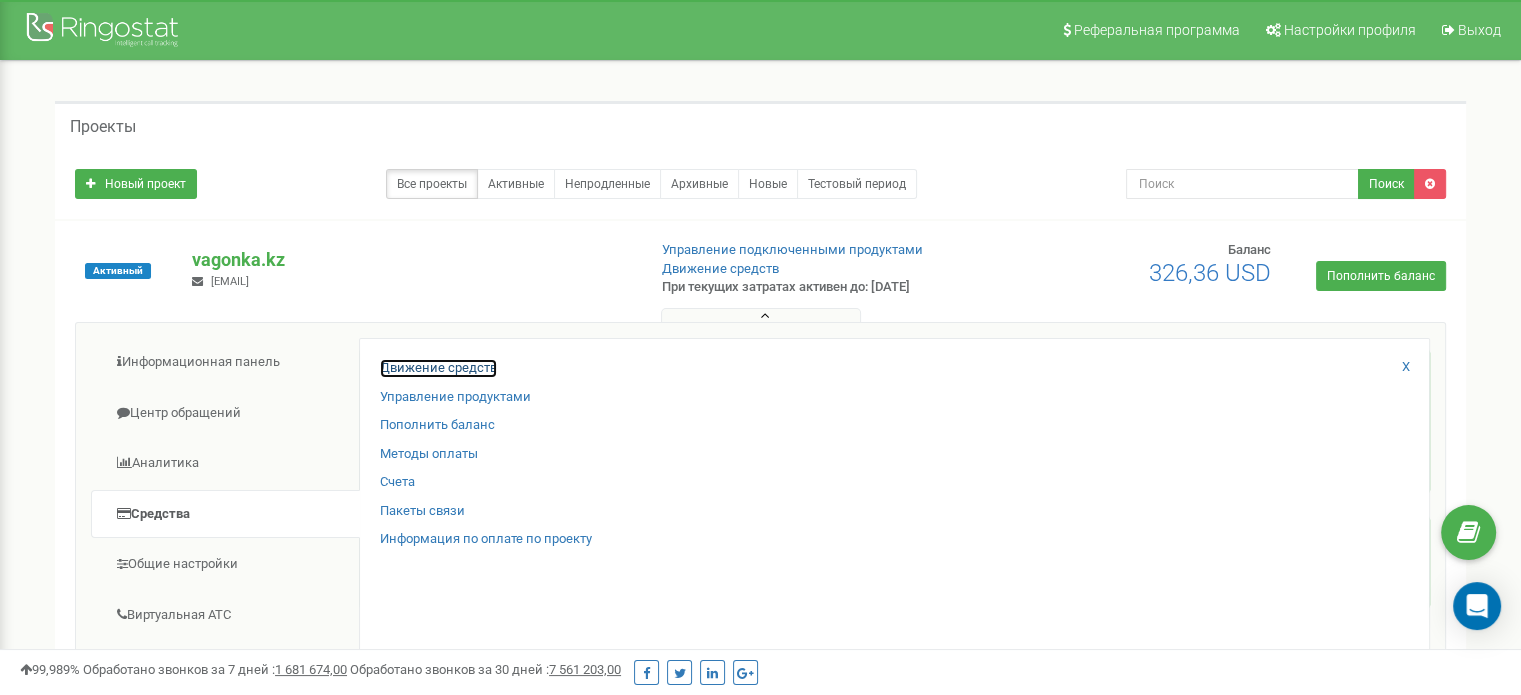 click on "Движение средств" at bounding box center [438, 368] 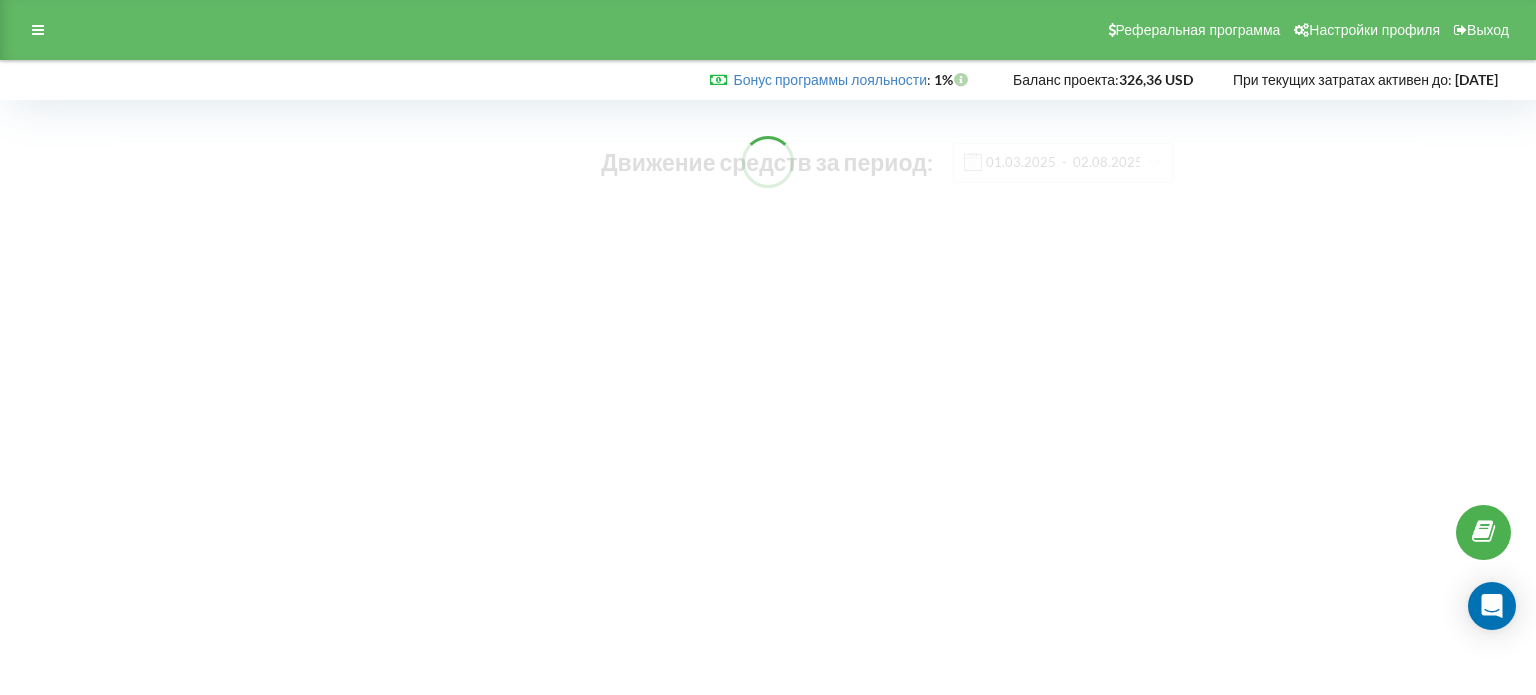 scroll, scrollTop: 0, scrollLeft: 0, axis: both 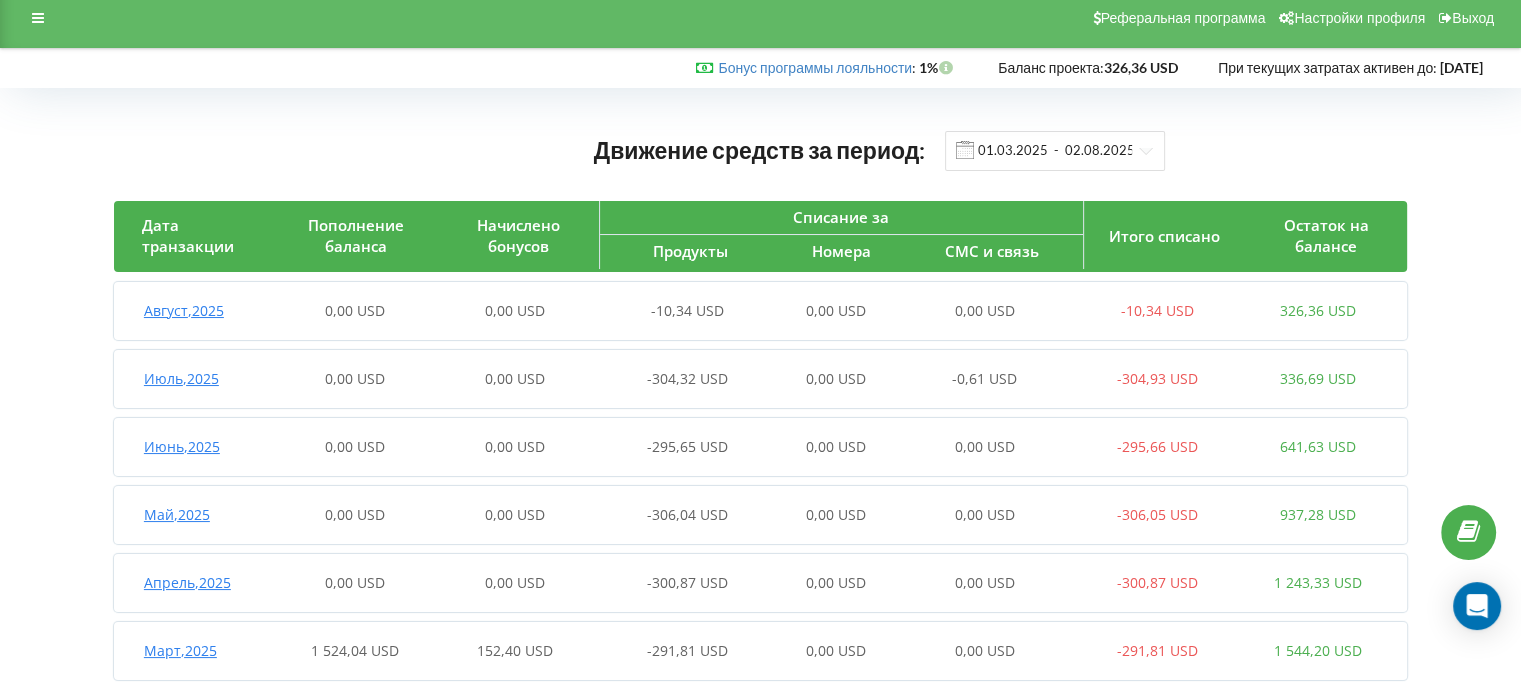 click on "0,00 USD" at bounding box center [515, 379] 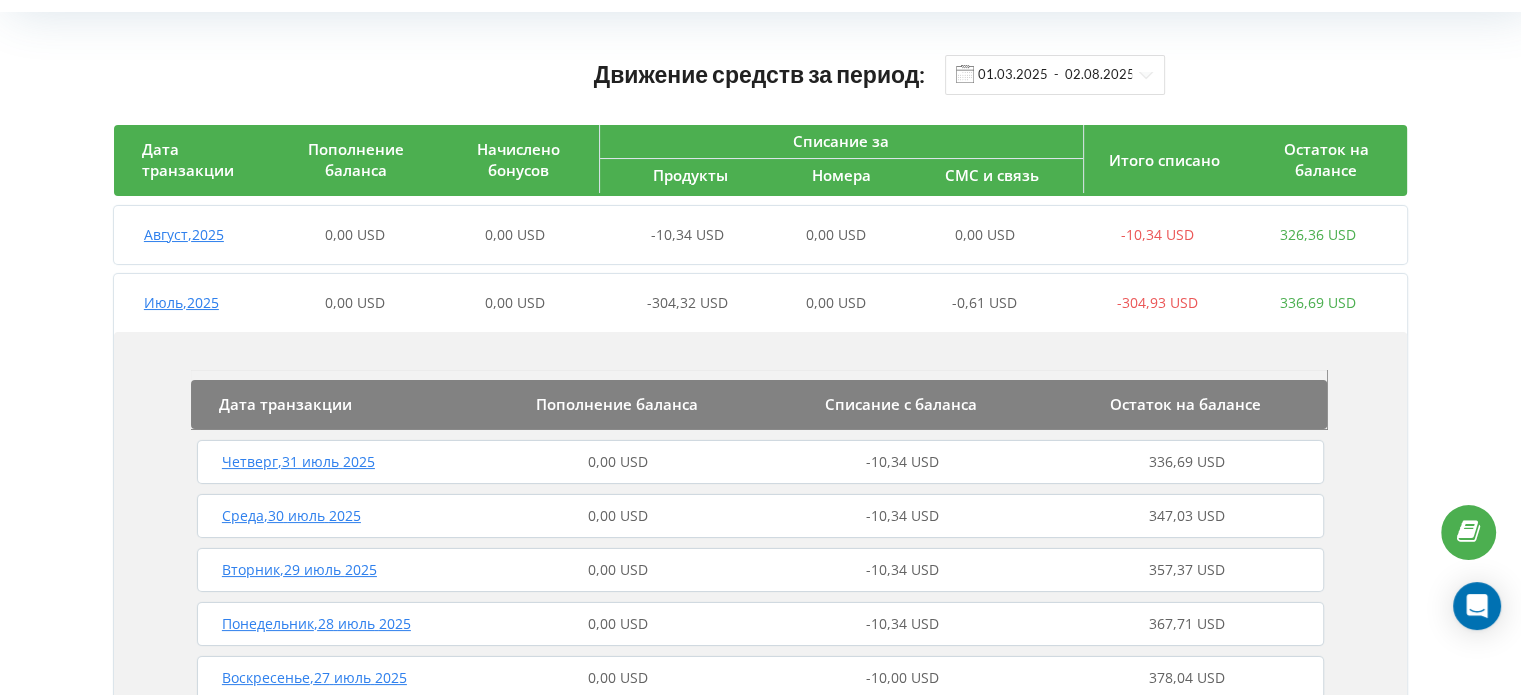 scroll, scrollTop: 0, scrollLeft: 0, axis: both 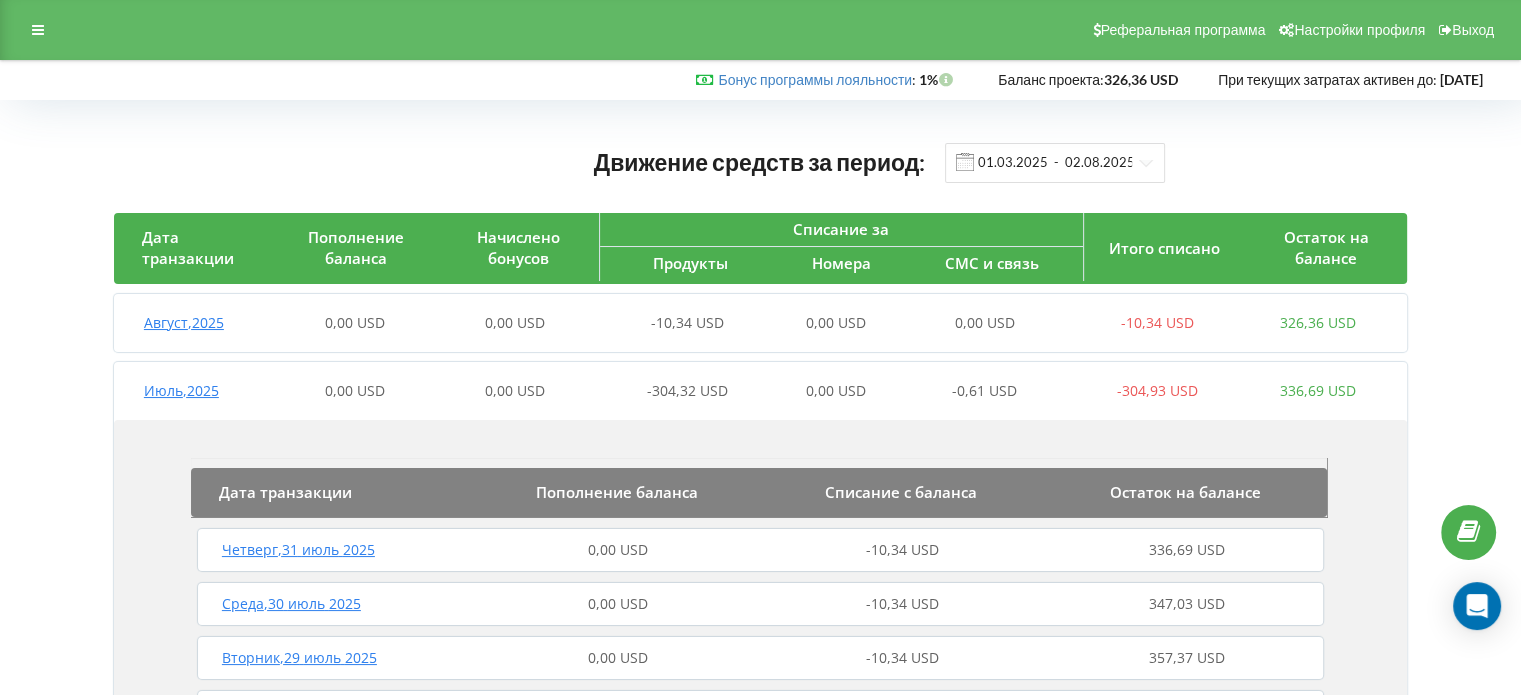 click on "-10,34 USD" at bounding box center (675, 323) 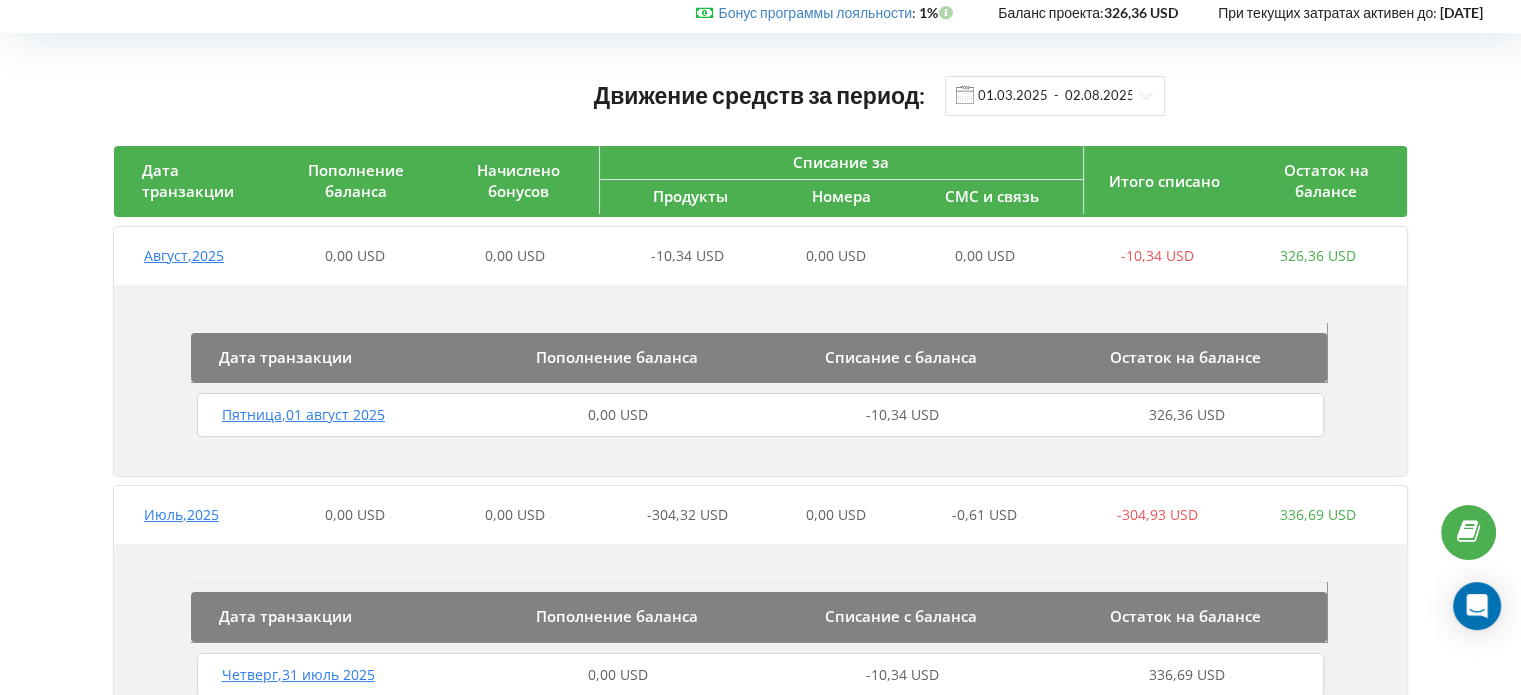 scroll, scrollTop: 0, scrollLeft: 0, axis: both 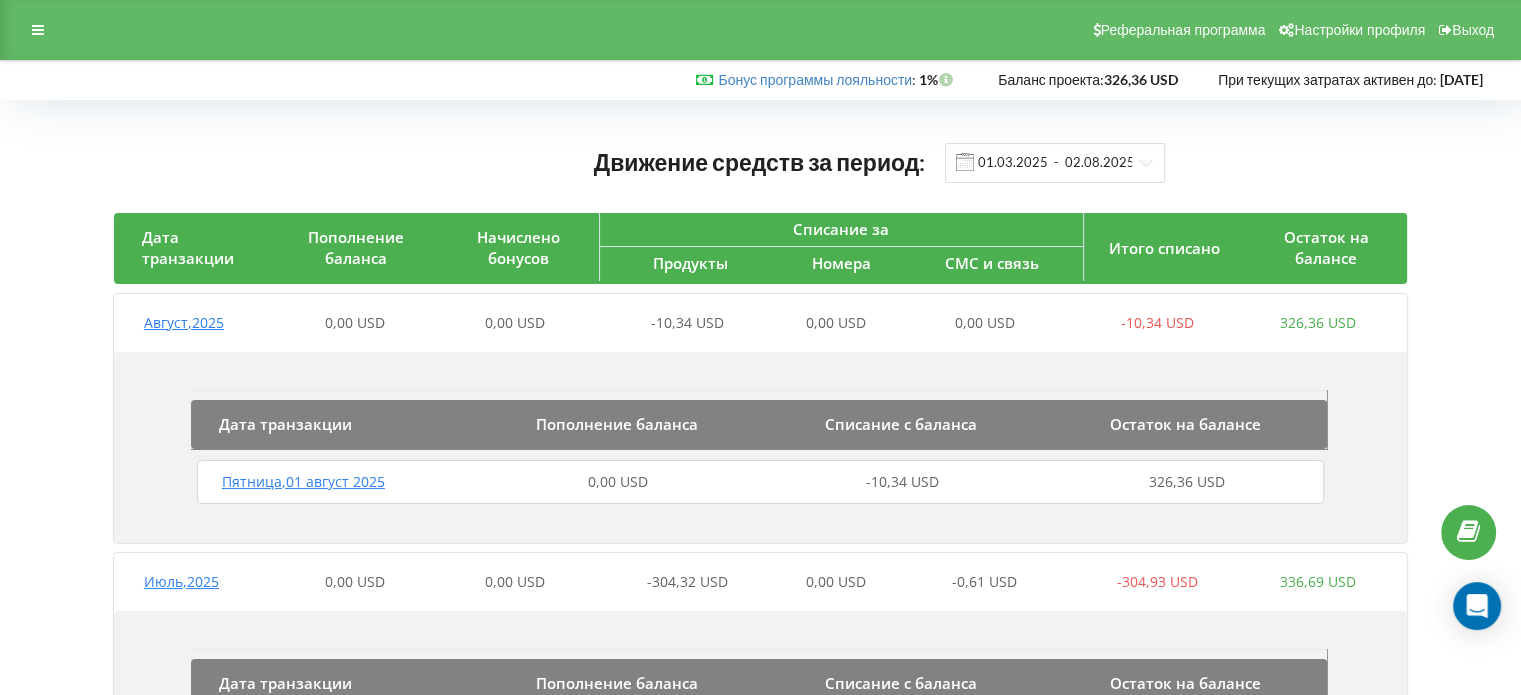 click on "-10,34 USD" at bounding box center (675, 323) 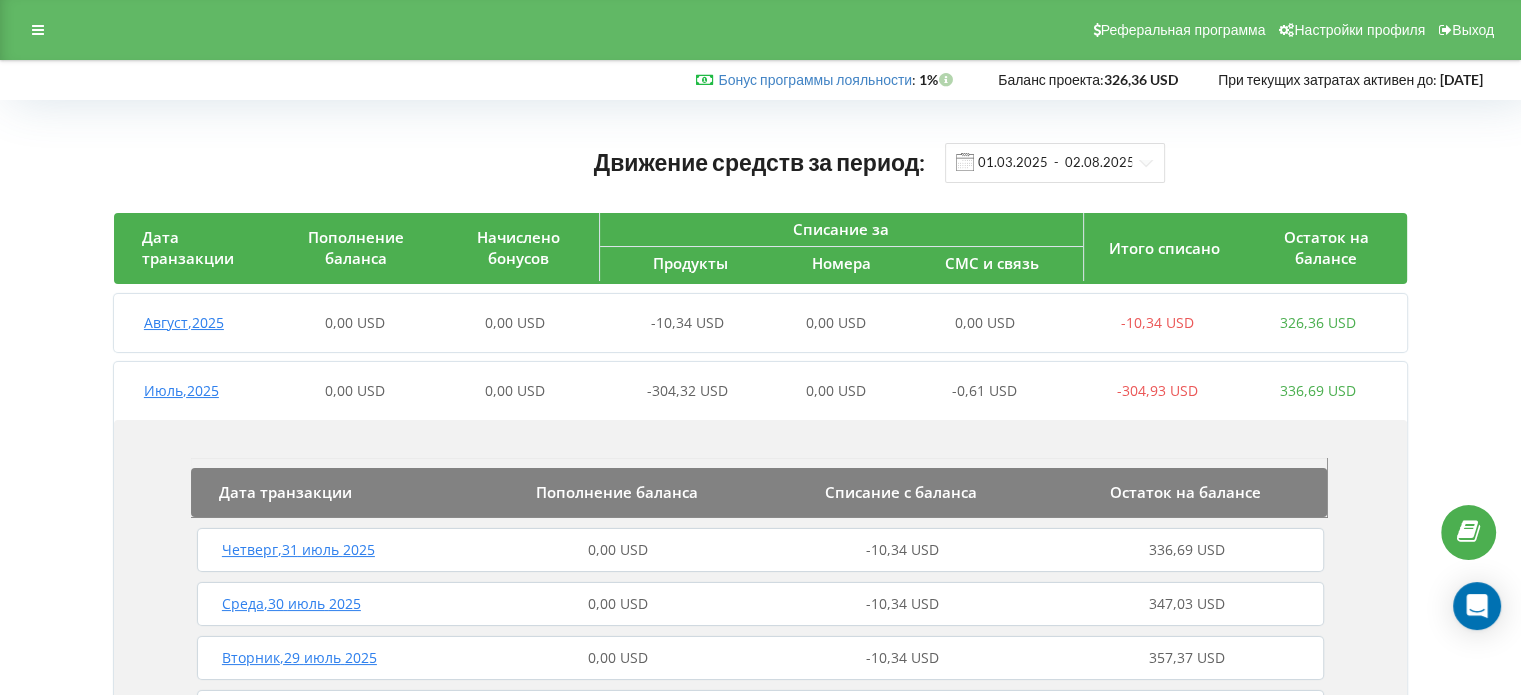 click on "Июль ,  2025 0,00 USD 0,00 USD -304,32 USD 0,00 USD -0,61 USD -304,93 USD 336,69 USD" at bounding box center [756, 391] 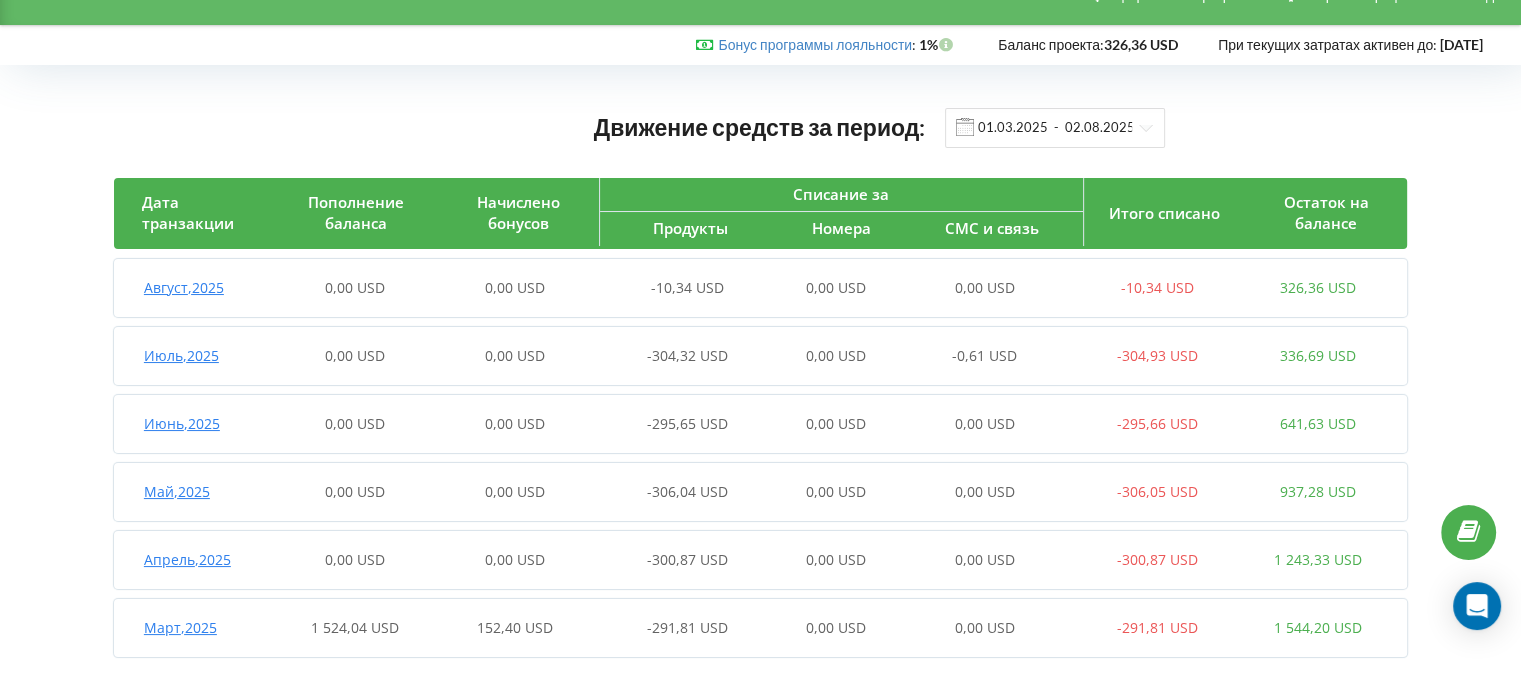scroll, scrollTop: 0, scrollLeft: 0, axis: both 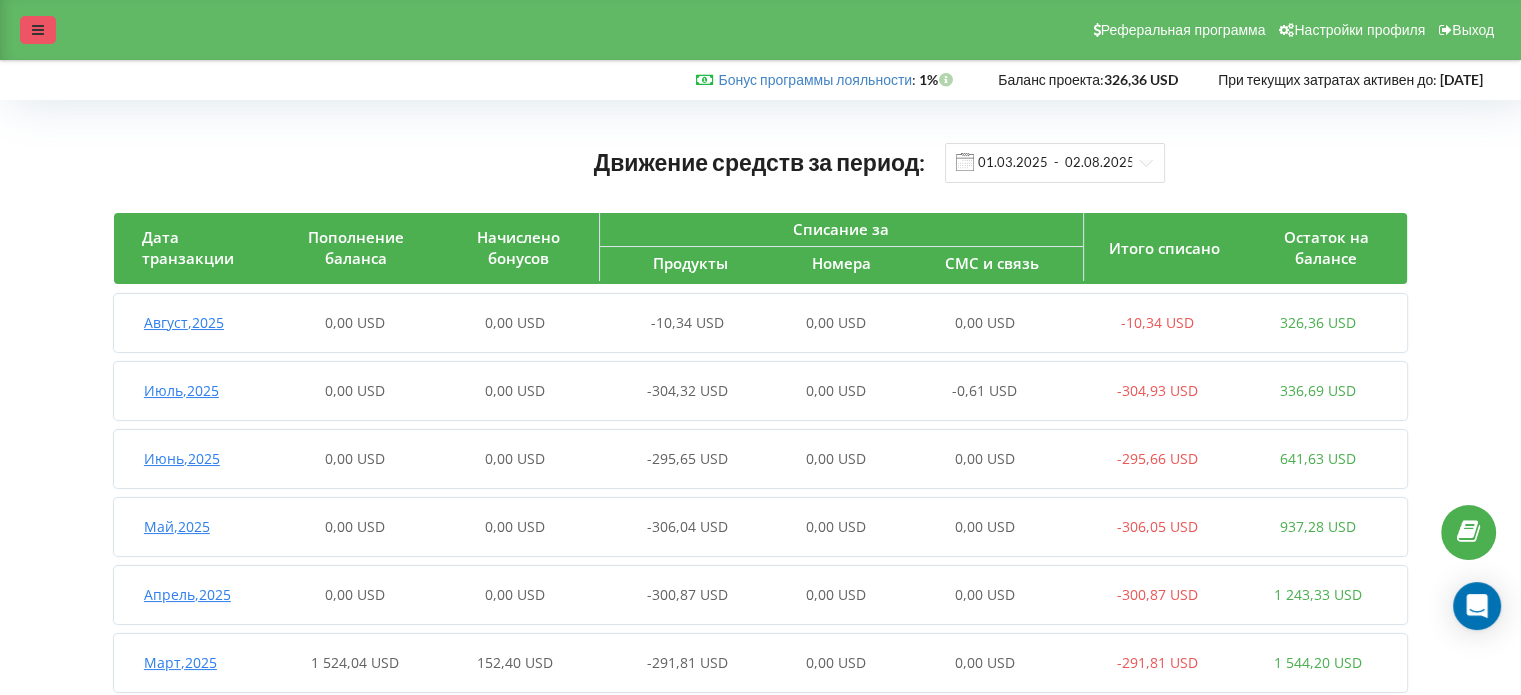 click at bounding box center [38, 30] 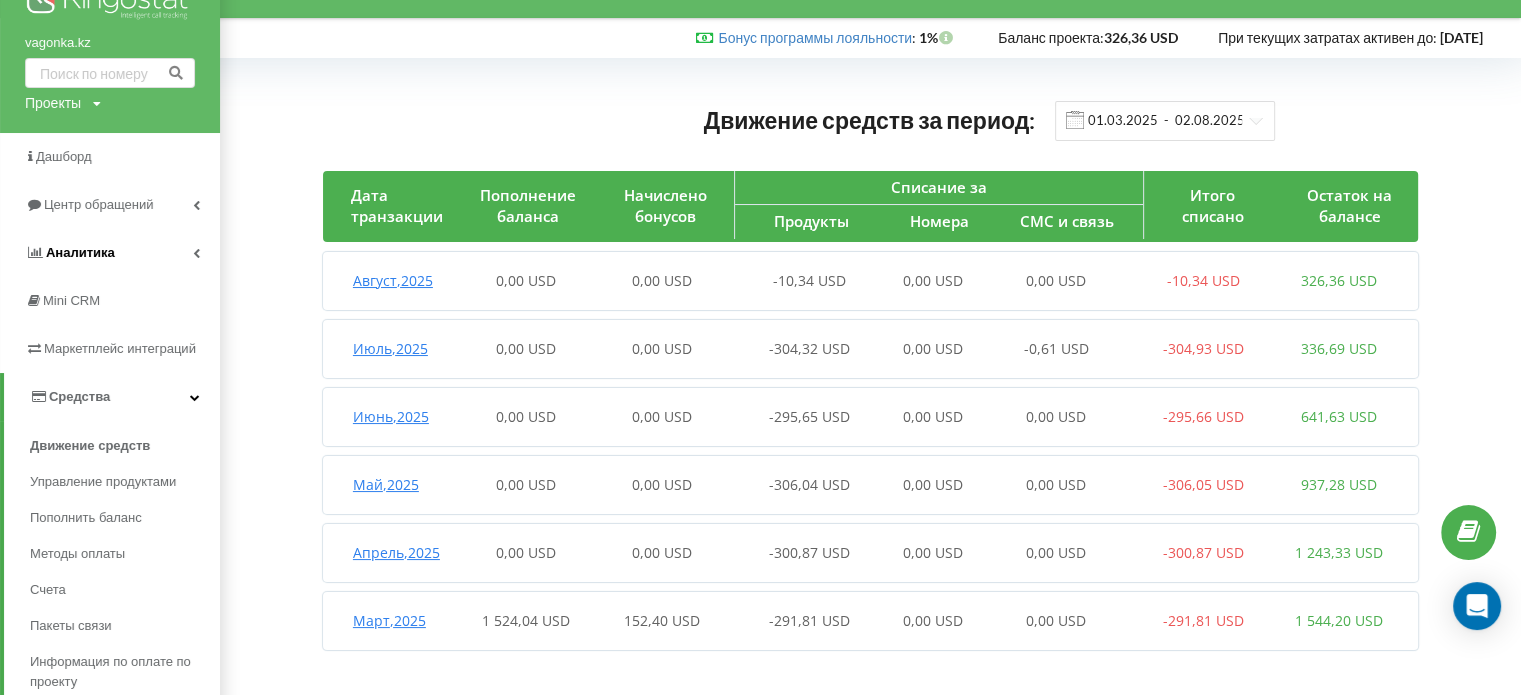 scroll, scrollTop: 40, scrollLeft: 0, axis: vertical 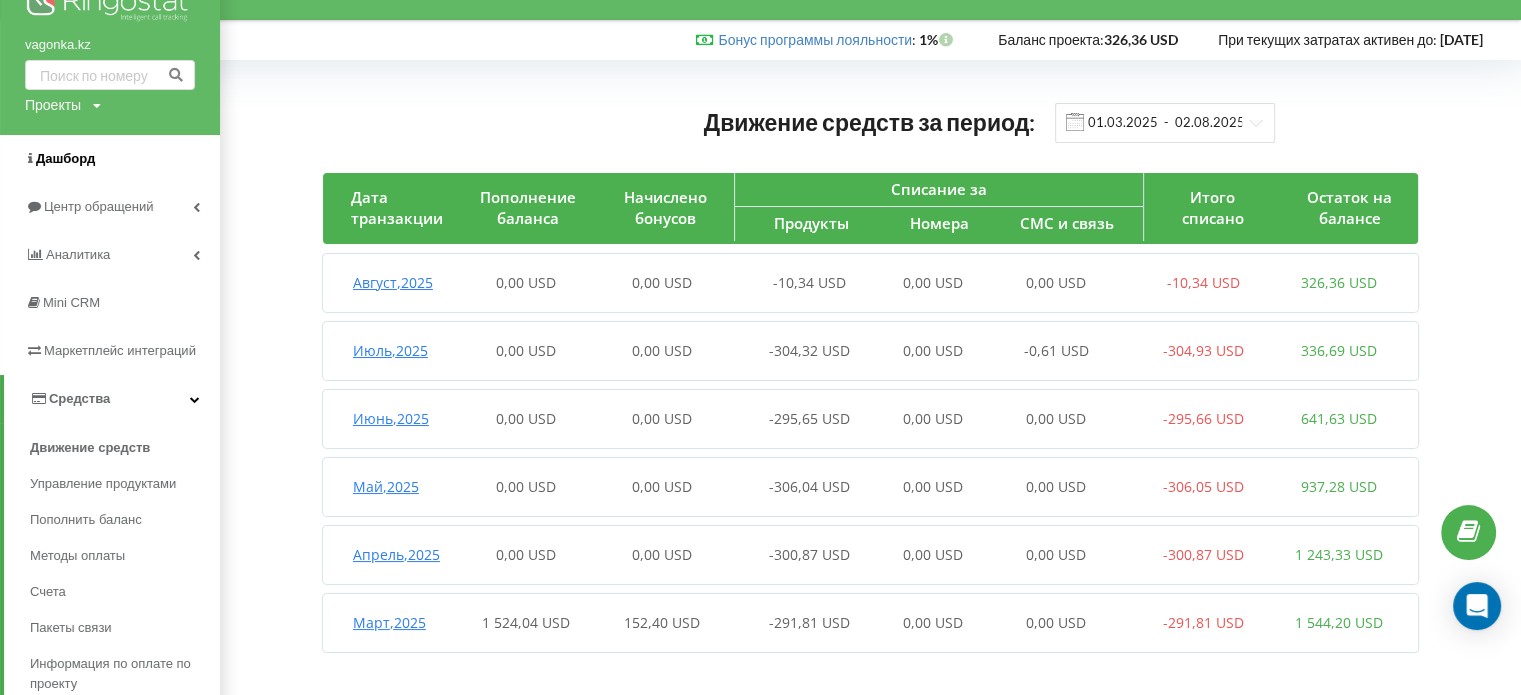click on "Дашборд" at bounding box center (110, 159) 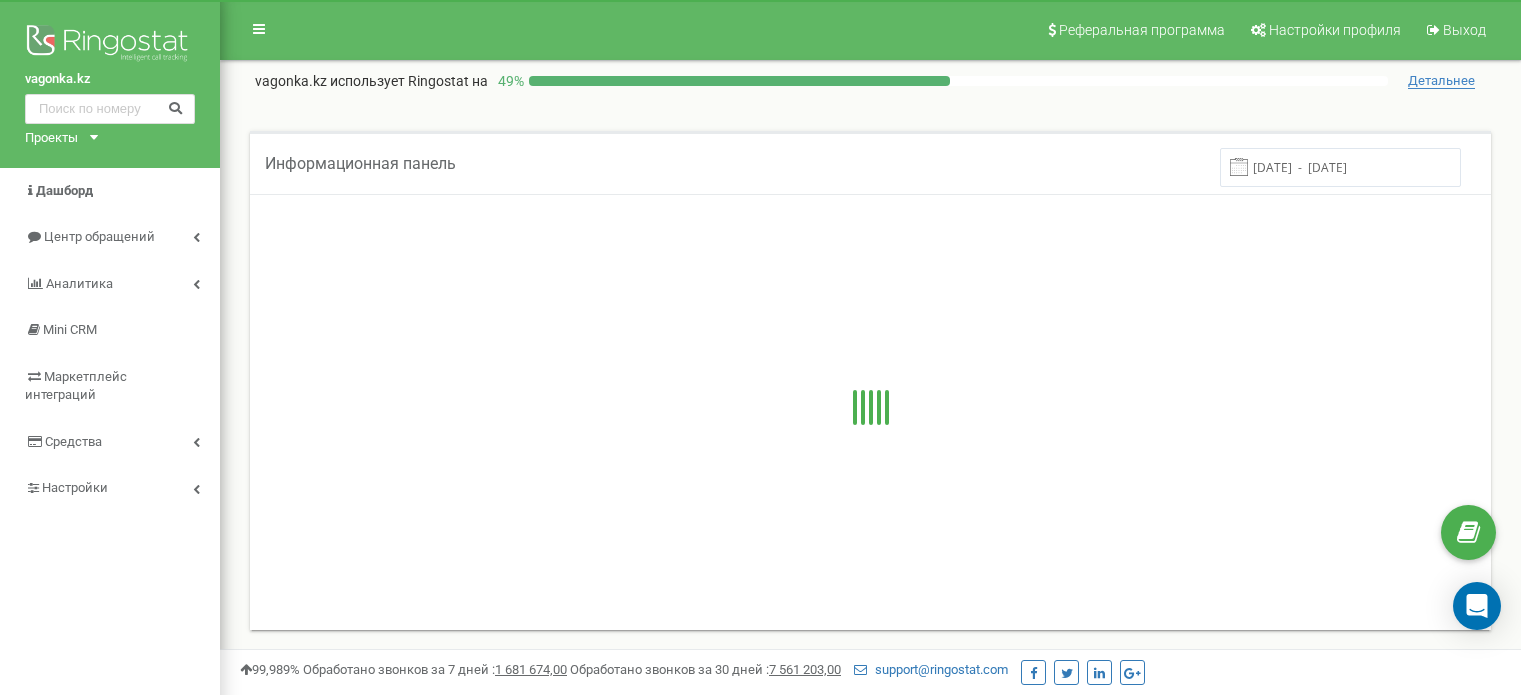 scroll, scrollTop: 0, scrollLeft: 0, axis: both 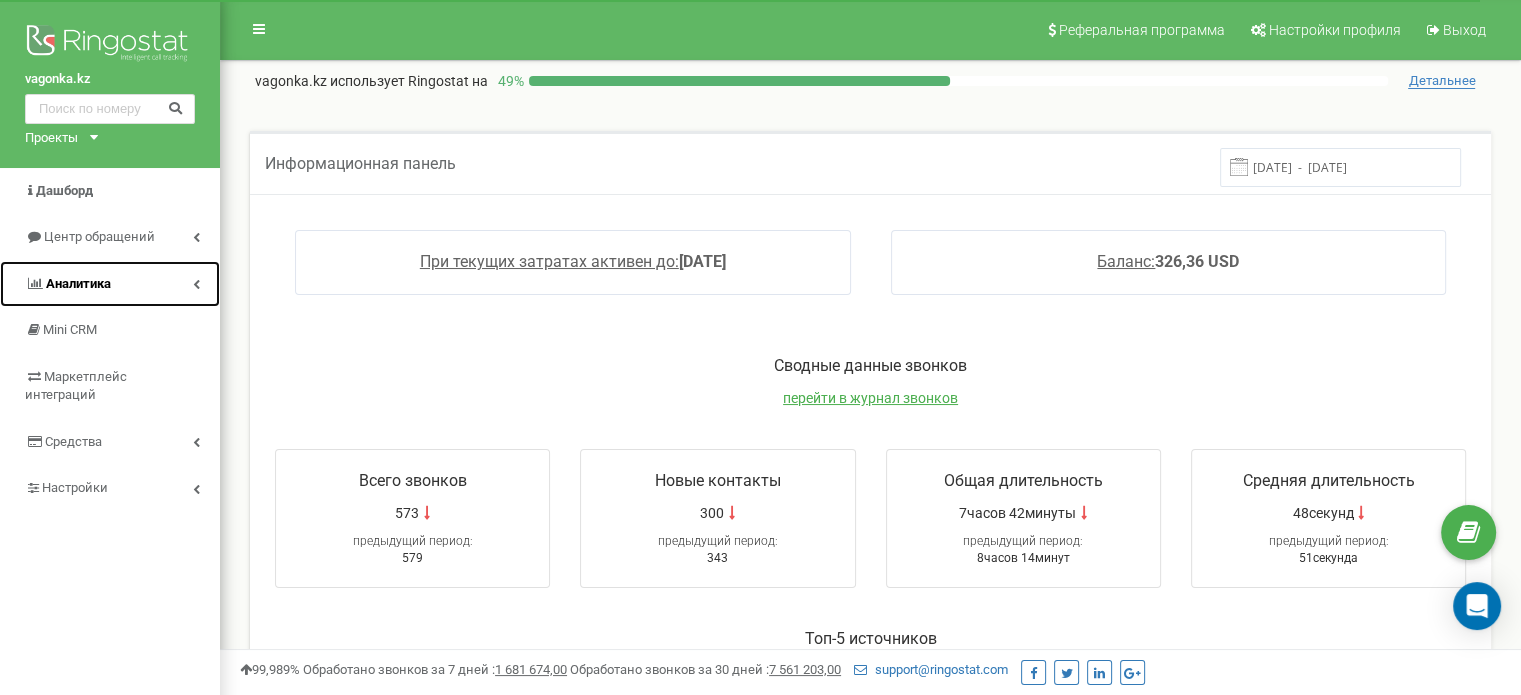 click on "Аналитика" at bounding box center (110, 284) 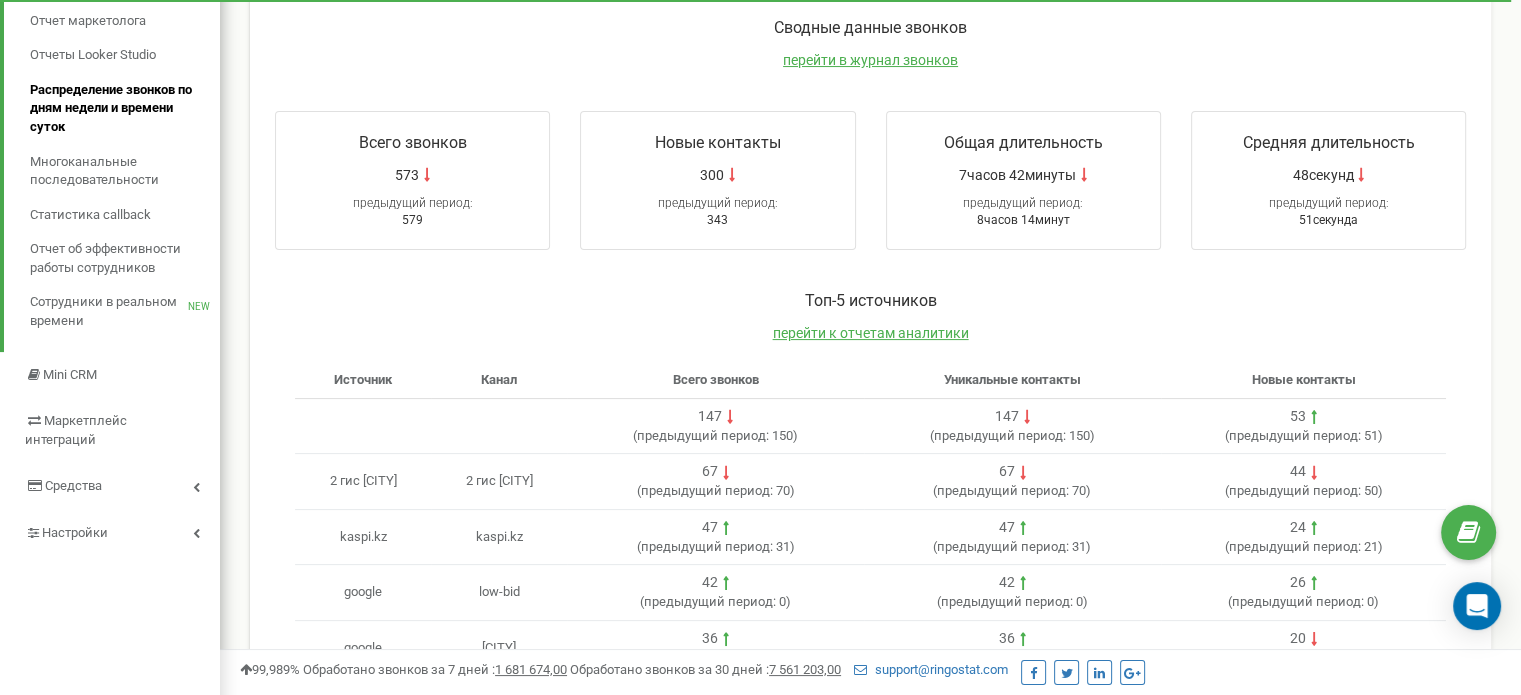 scroll, scrollTop: 350, scrollLeft: 0, axis: vertical 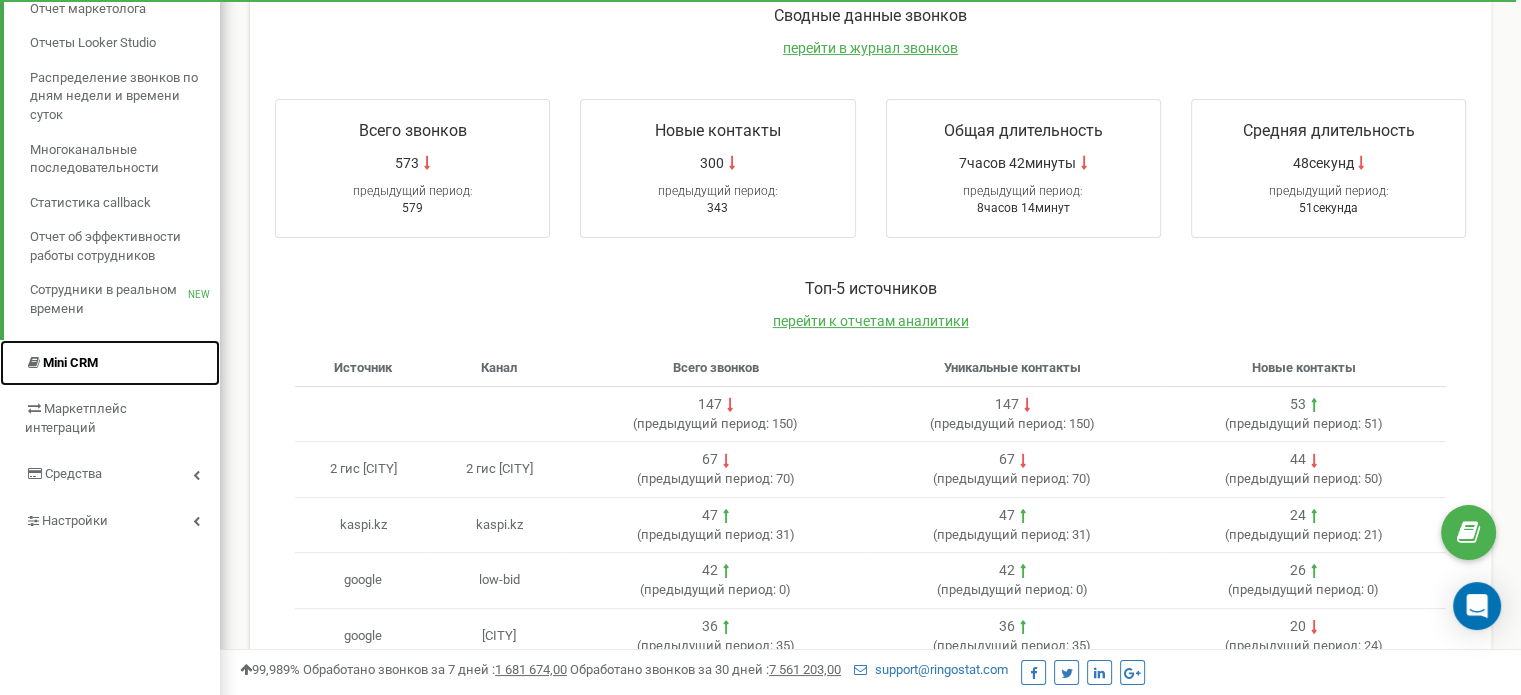 click on "Mini CRM" at bounding box center [110, 363] 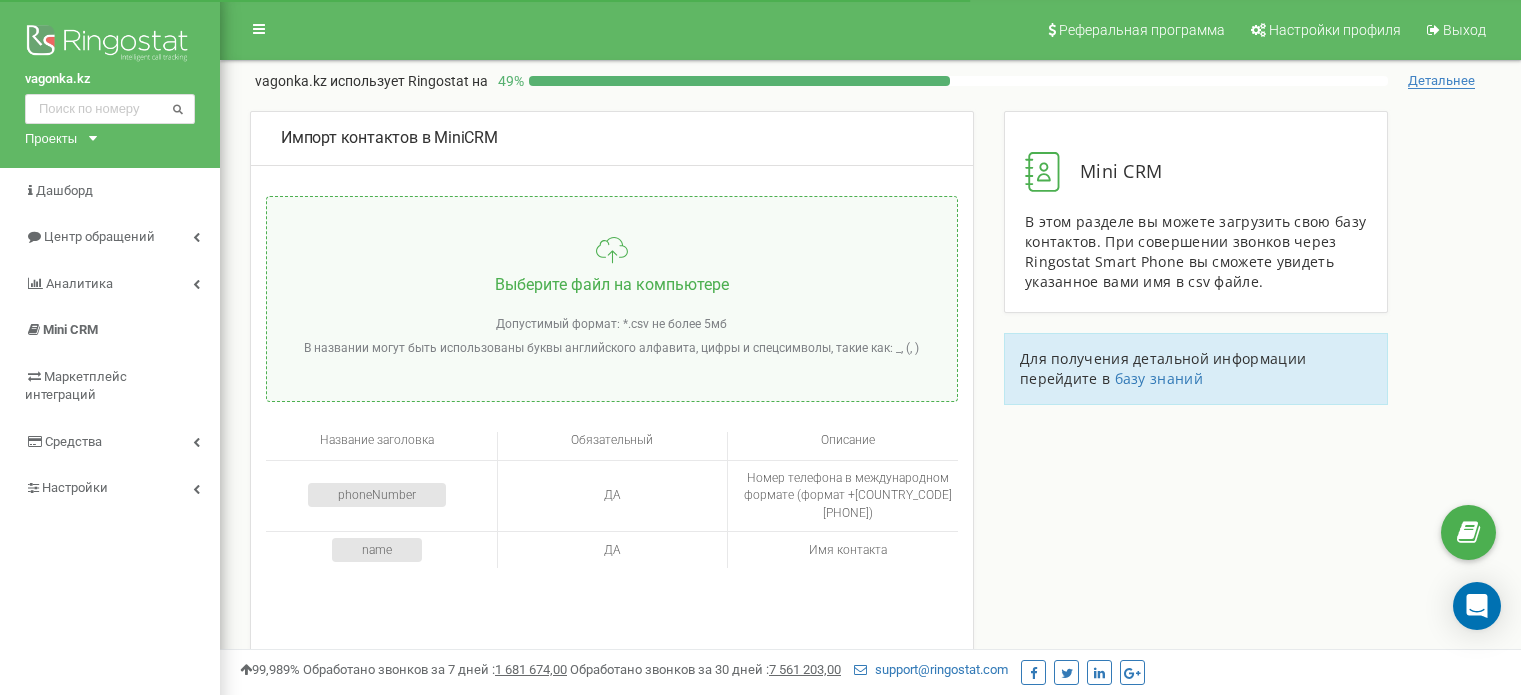 scroll, scrollTop: 0, scrollLeft: 0, axis: both 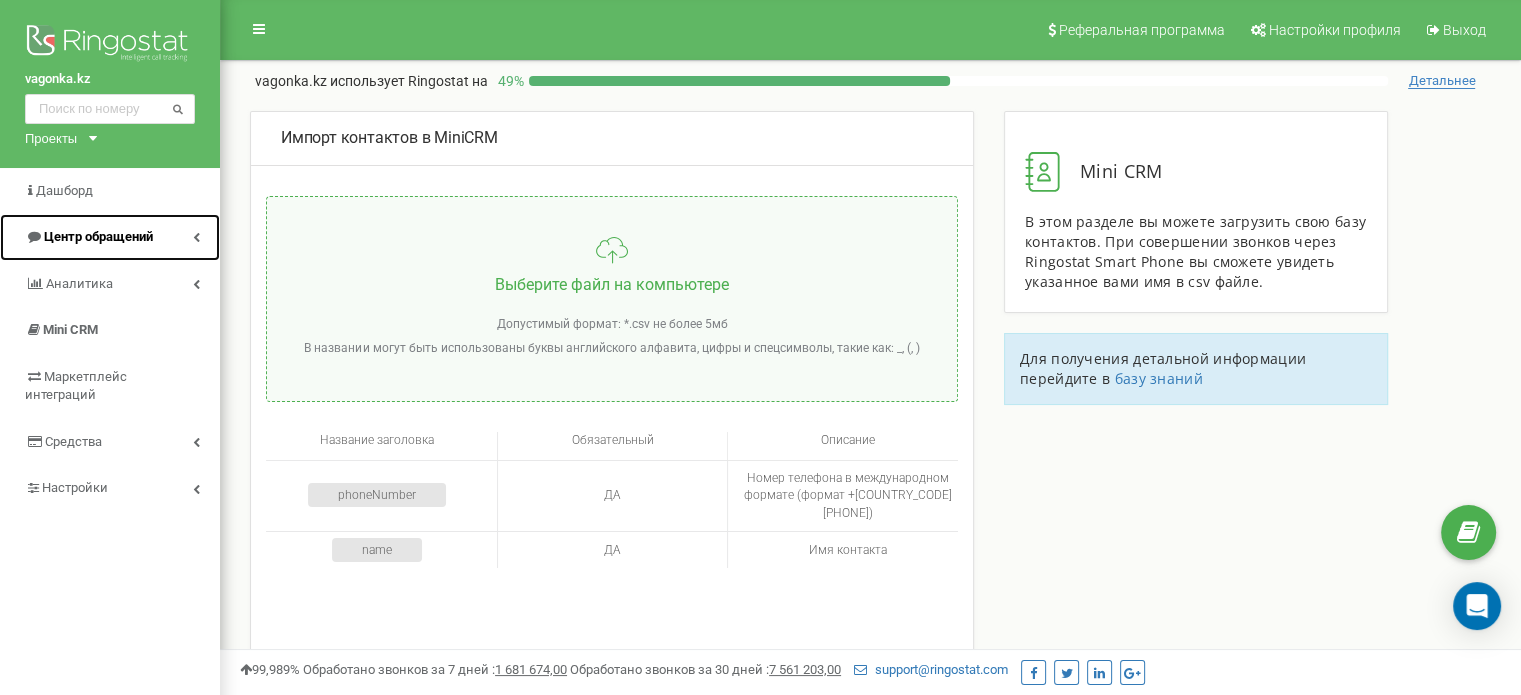 click on "Центр обращений" at bounding box center [110, 237] 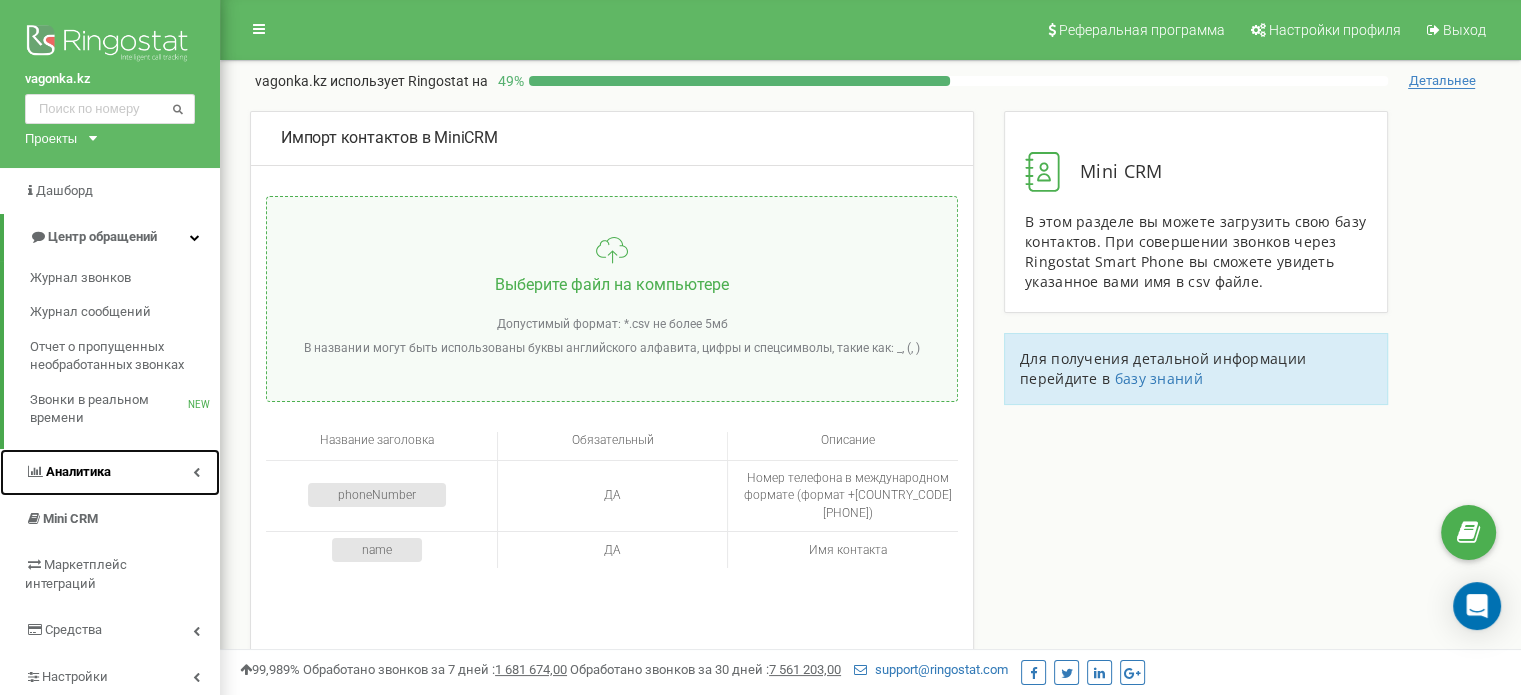 click on "Аналитика" at bounding box center (110, 472) 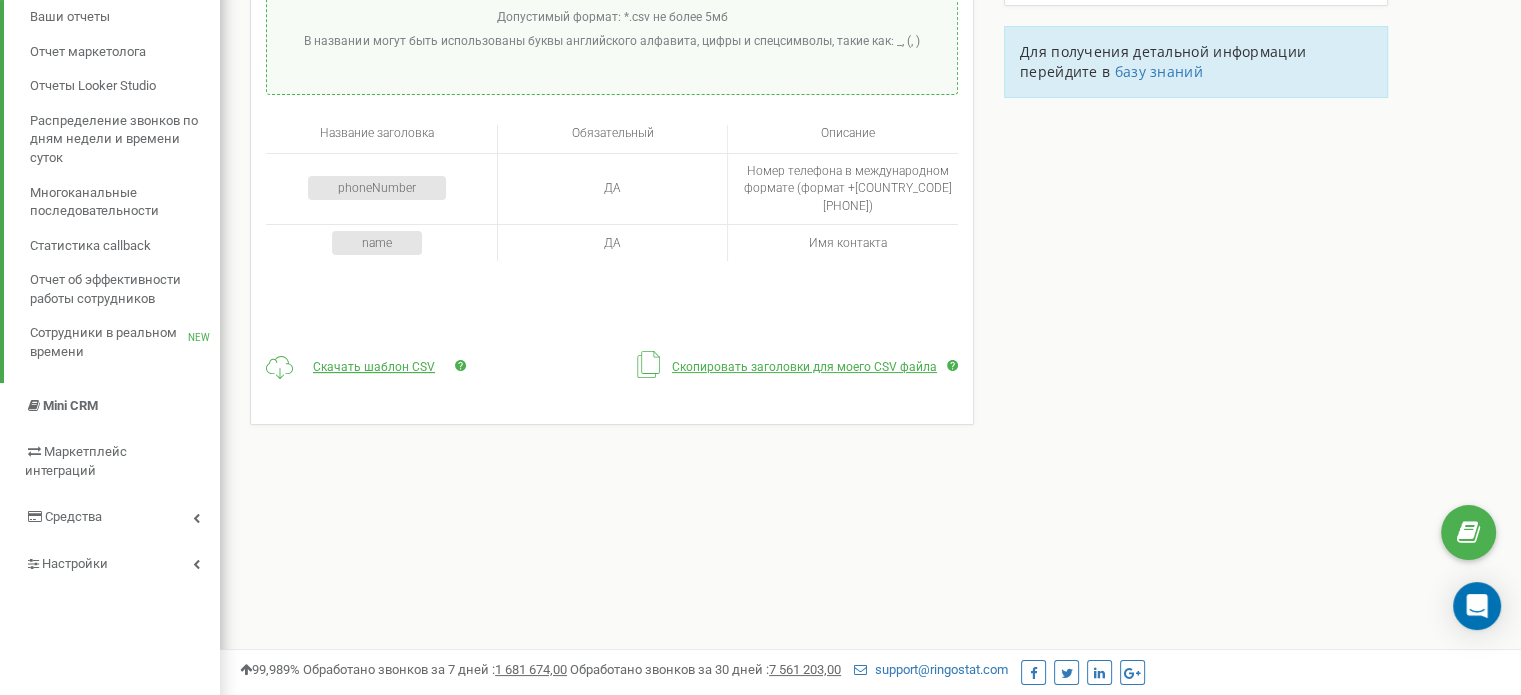 scroll, scrollTop: 0, scrollLeft: 0, axis: both 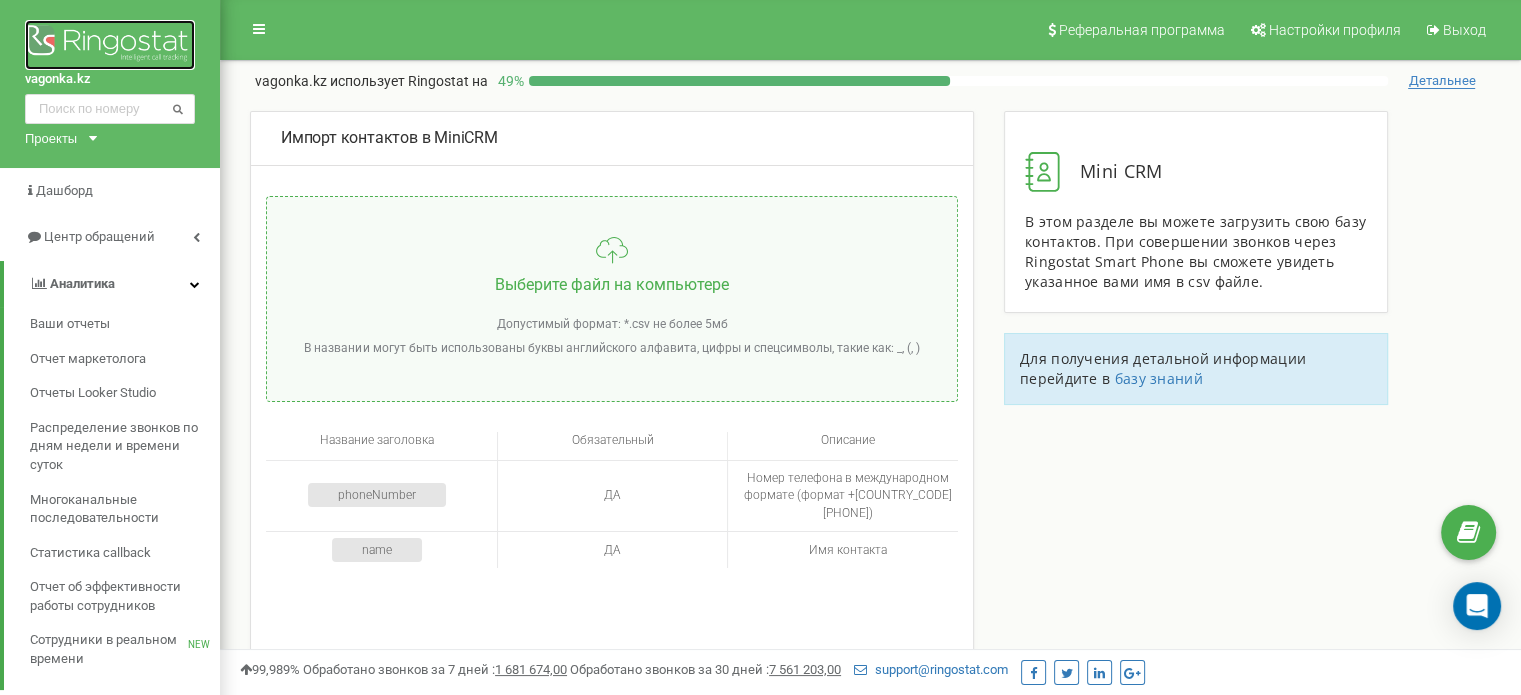 click at bounding box center (110, 45) 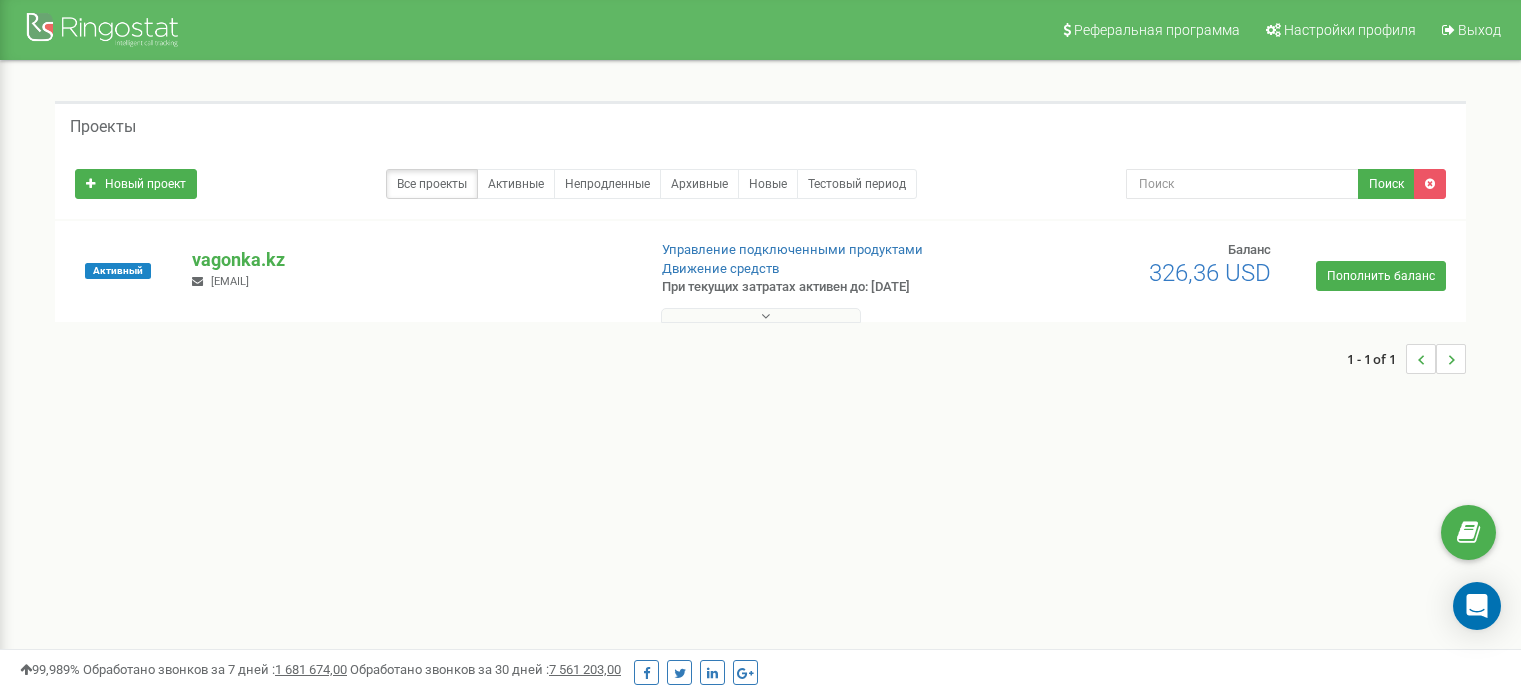 scroll, scrollTop: 0, scrollLeft: 0, axis: both 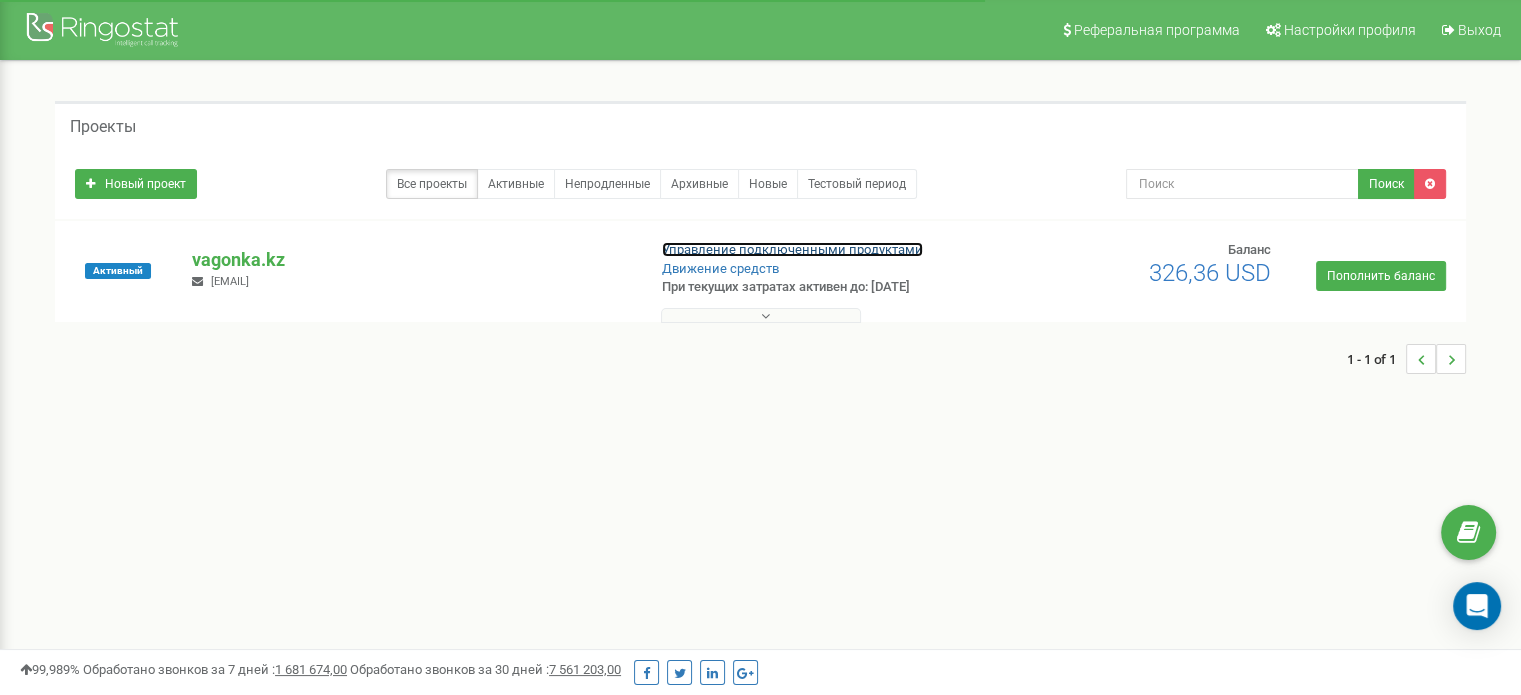 click on "Управление подключенными продуктами" at bounding box center (792, 249) 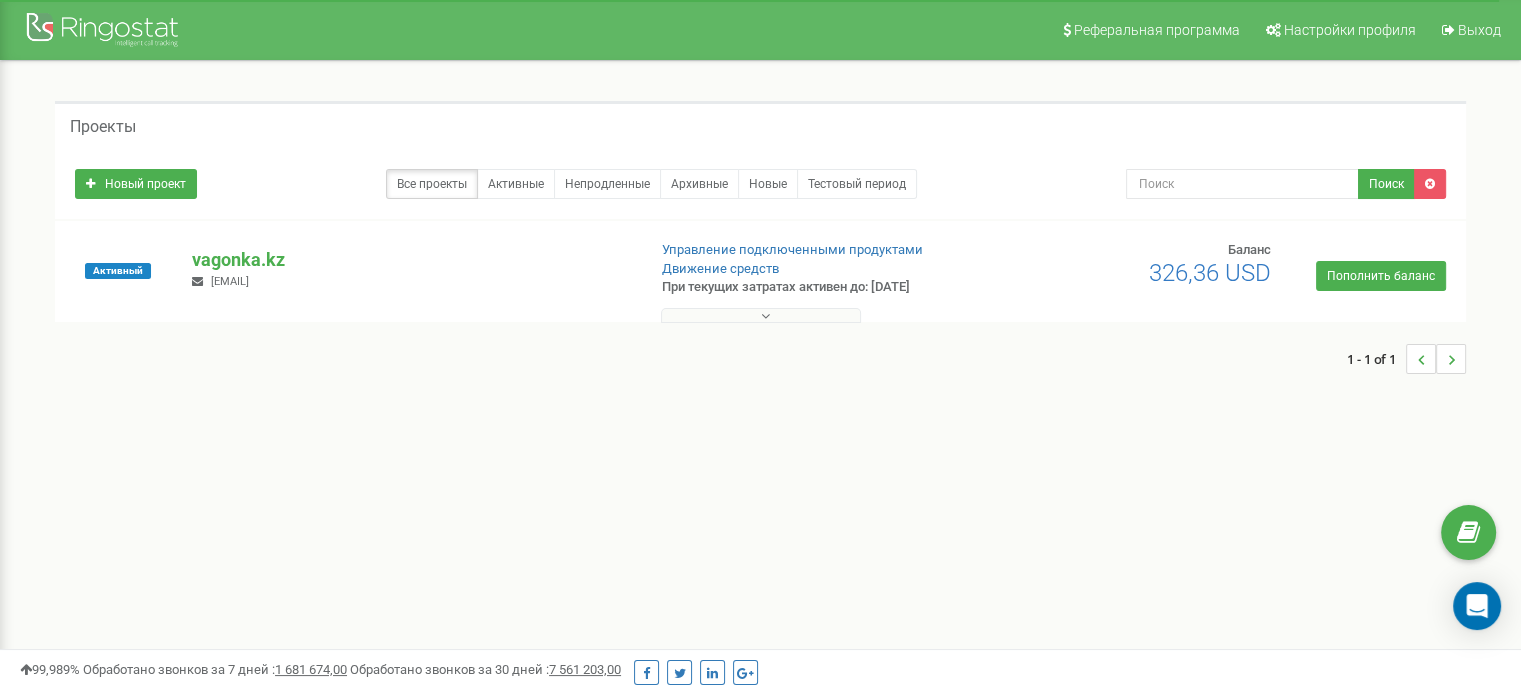 click at bounding box center (761, 315) 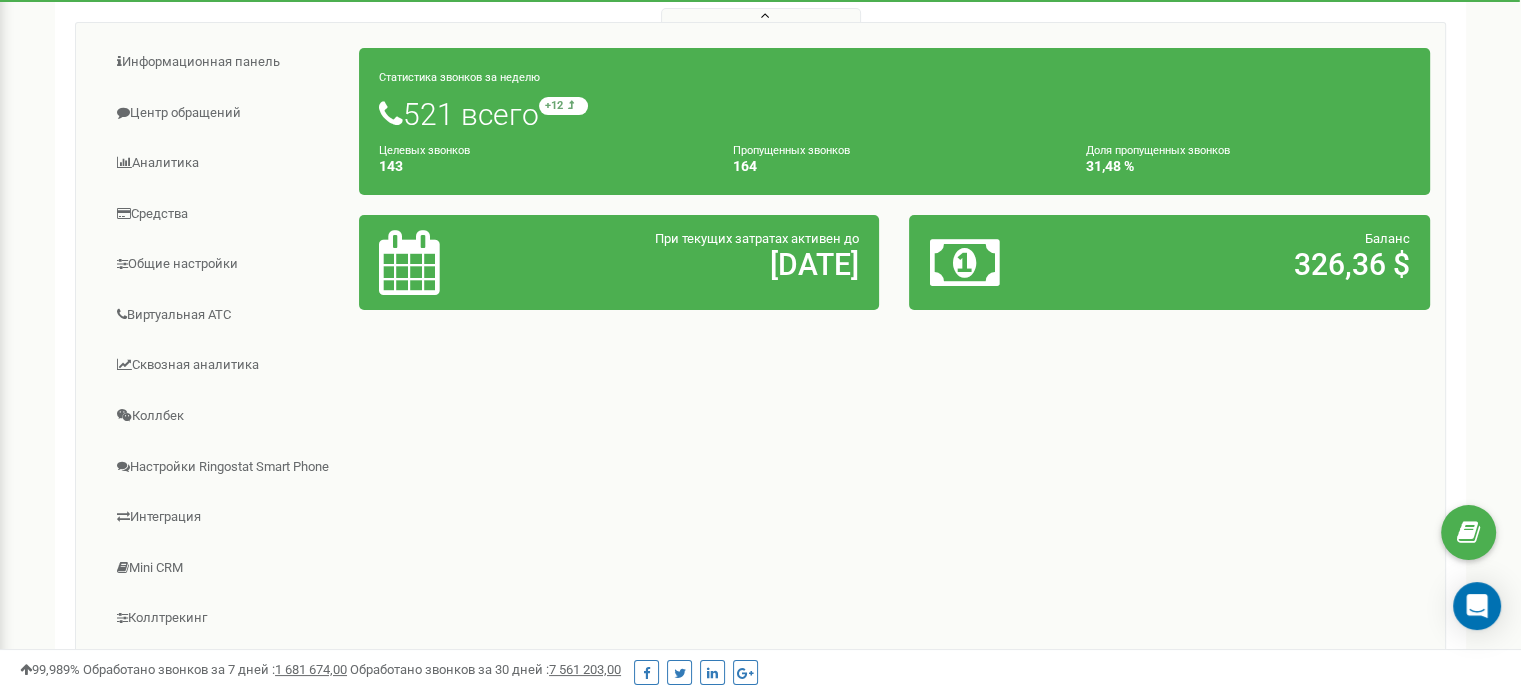 scroll, scrollTop: 300, scrollLeft: 0, axis: vertical 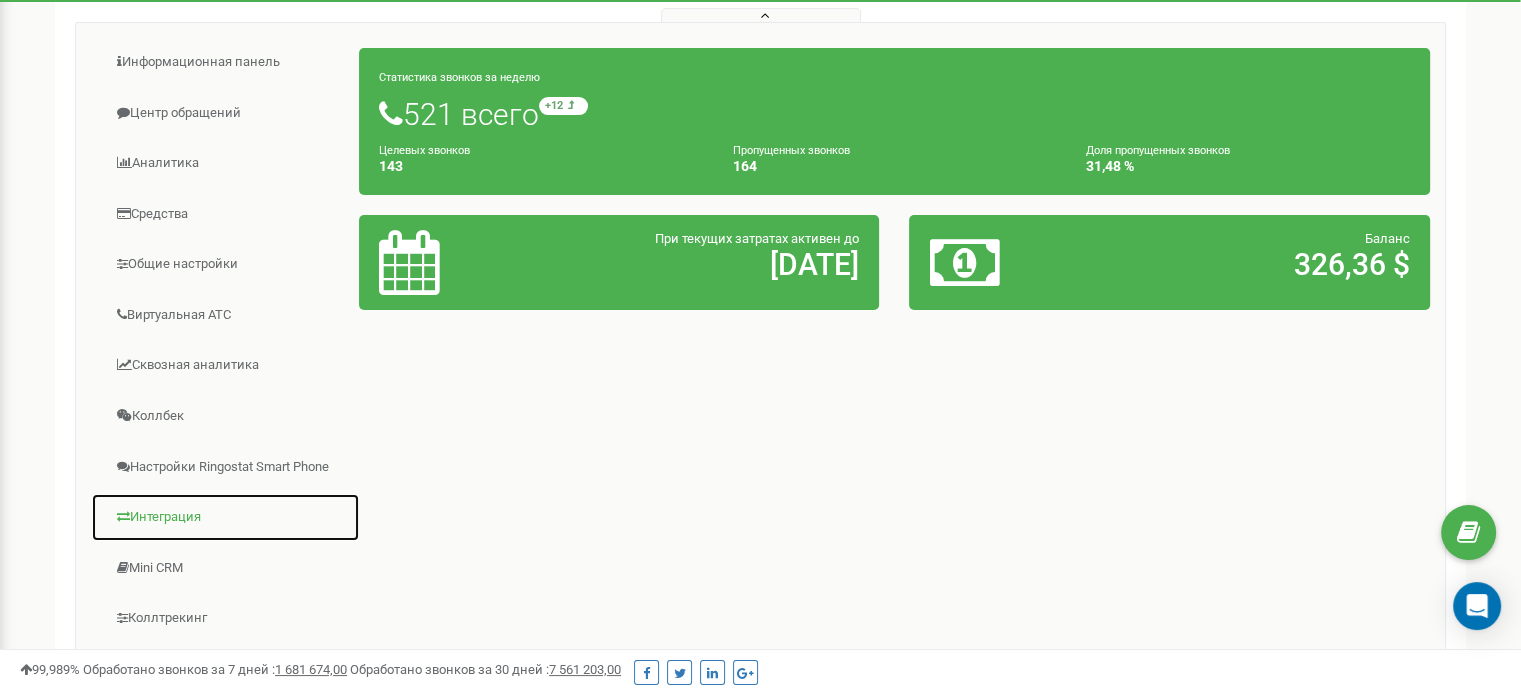 click on "Интеграция" at bounding box center [225, 517] 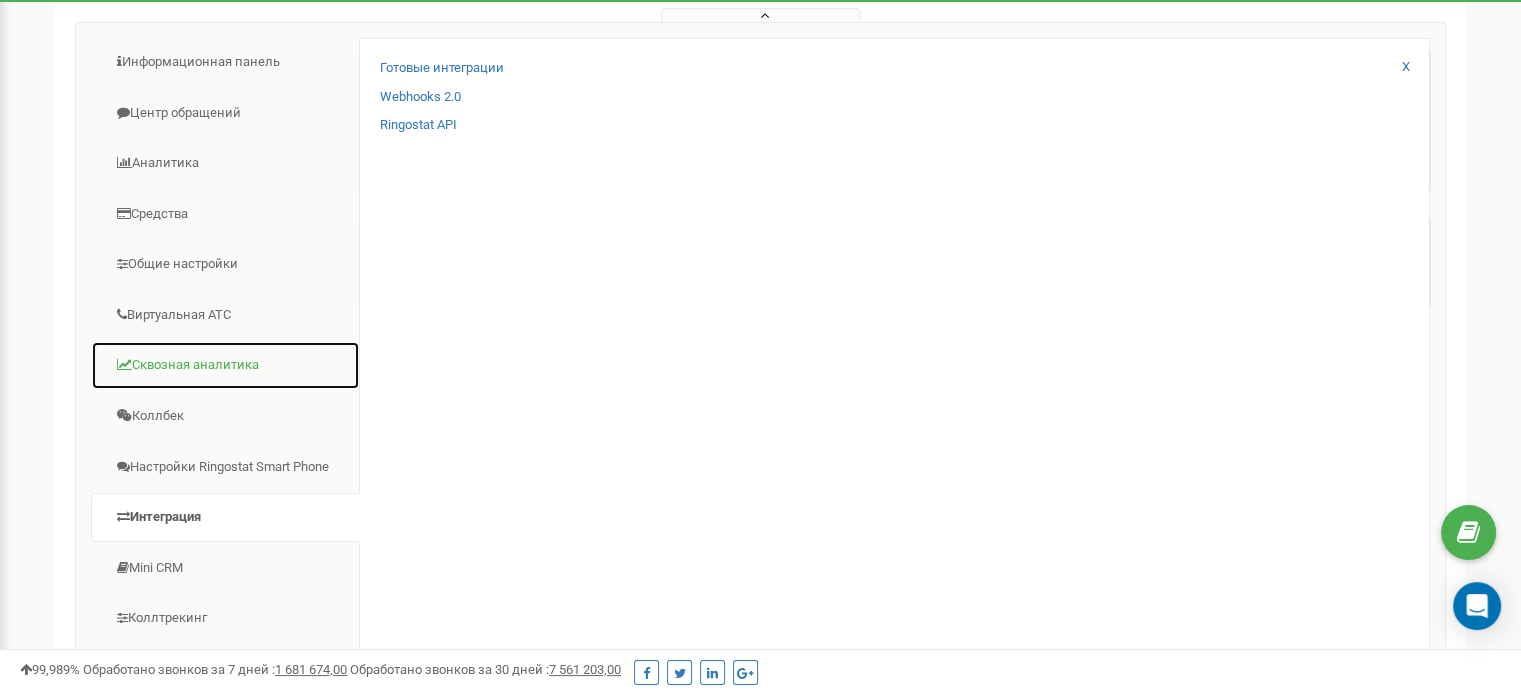 click on "Сквозная аналитика" at bounding box center [225, 365] 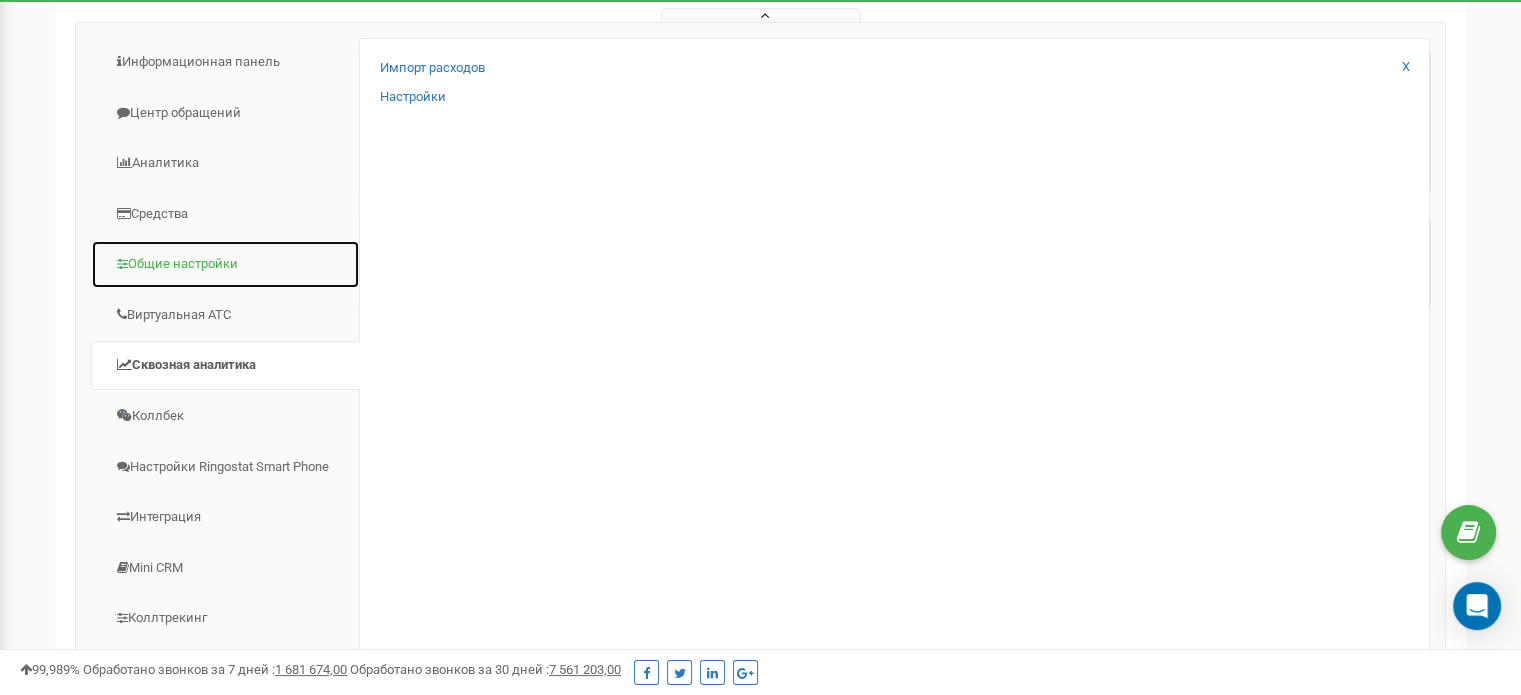 click on "Общие настройки" at bounding box center (225, 264) 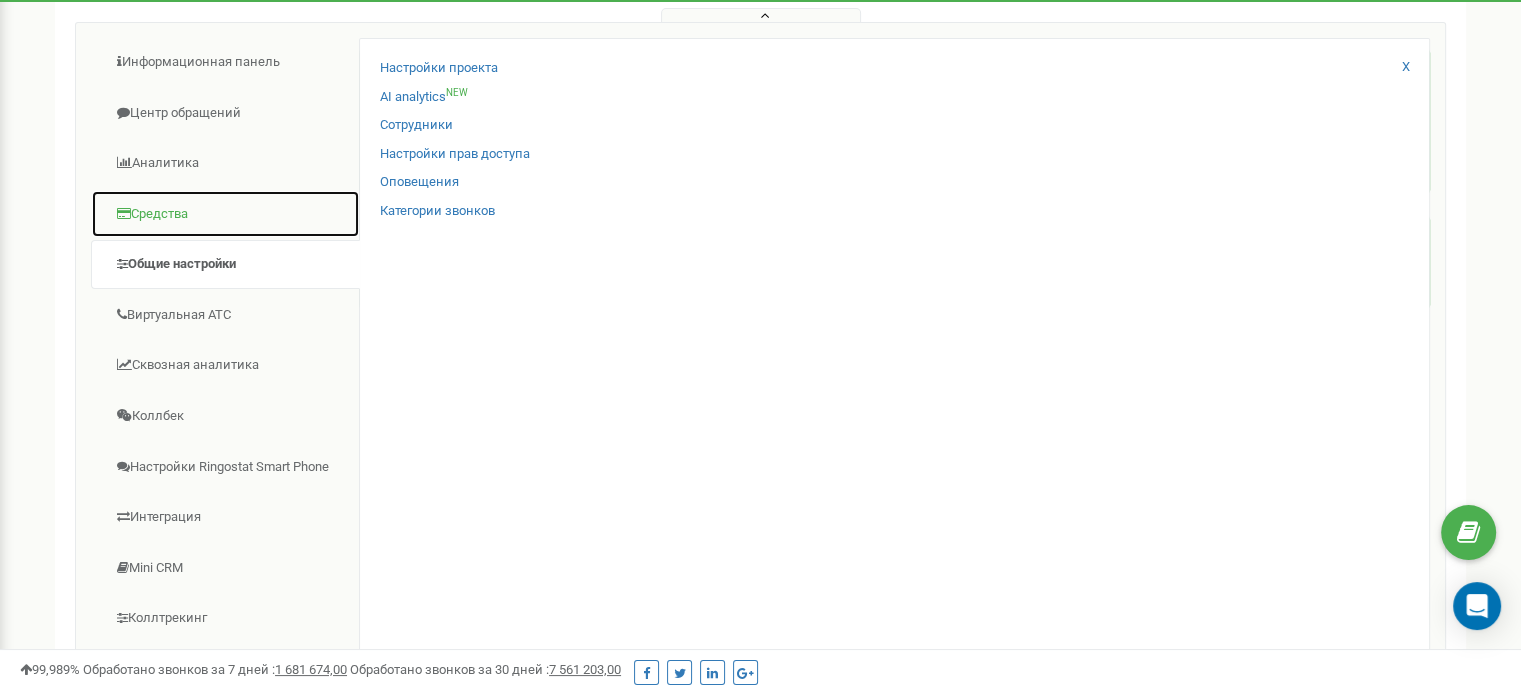 click on "Средства" at bounding box center (225, 214) 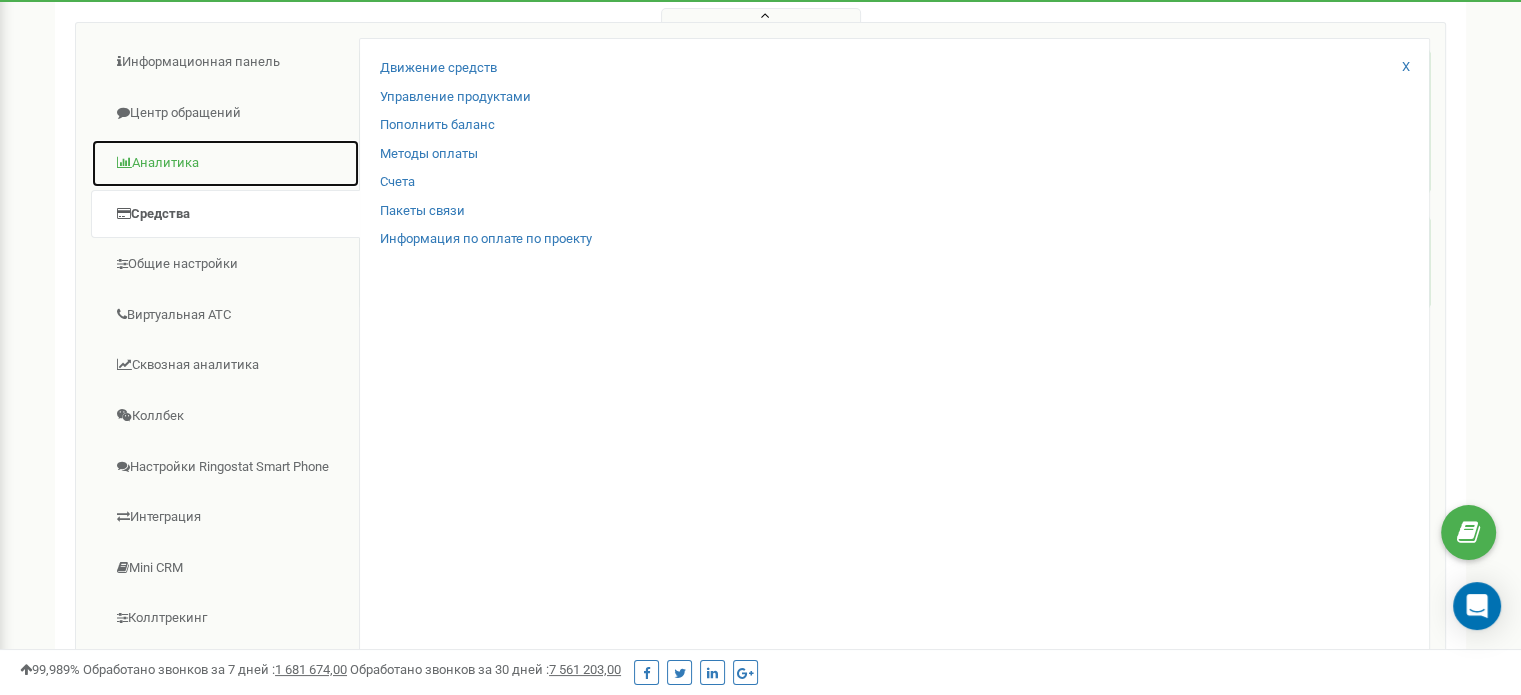 click on "Аналитика" at bounding box center (225, 163) 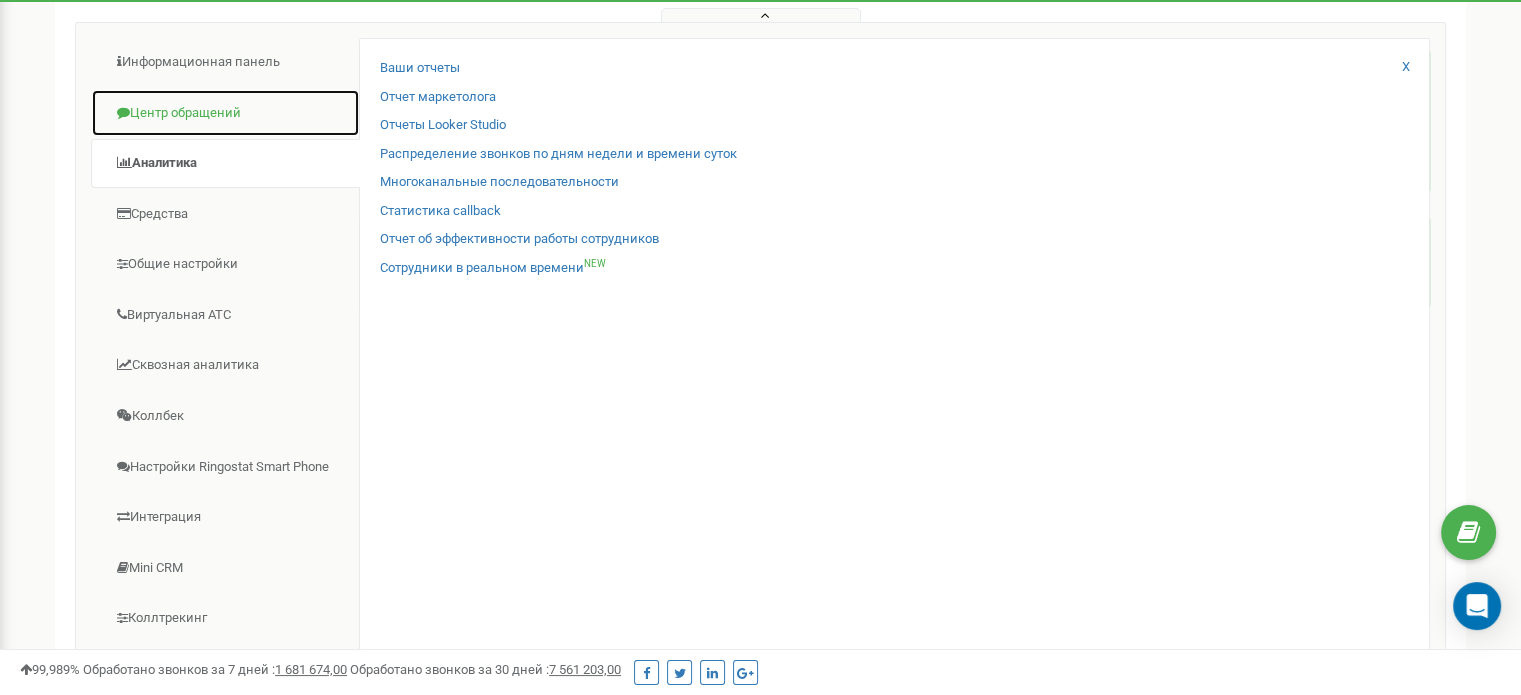 click on "Центр обращений" at bounding box center [225, 113] 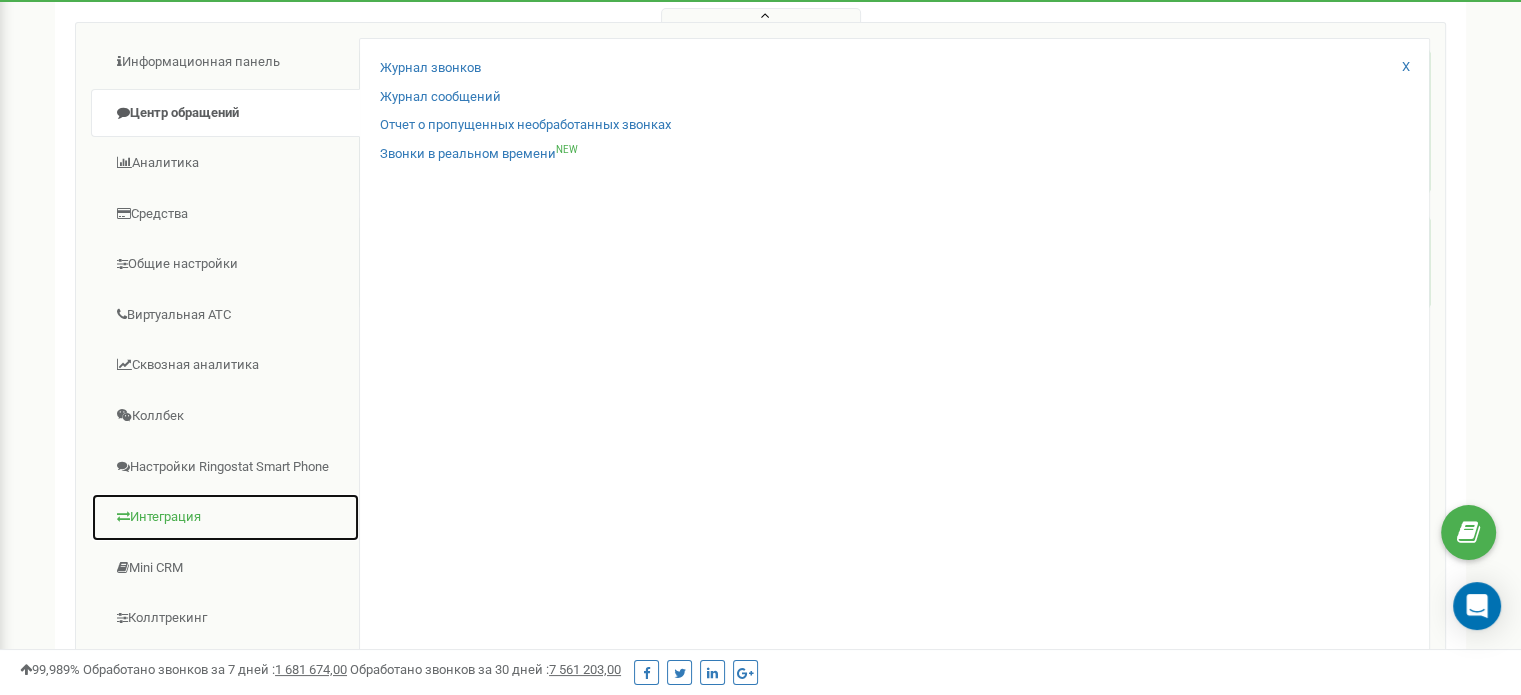 click on "Интеграция" at bounding box center (225, 517) 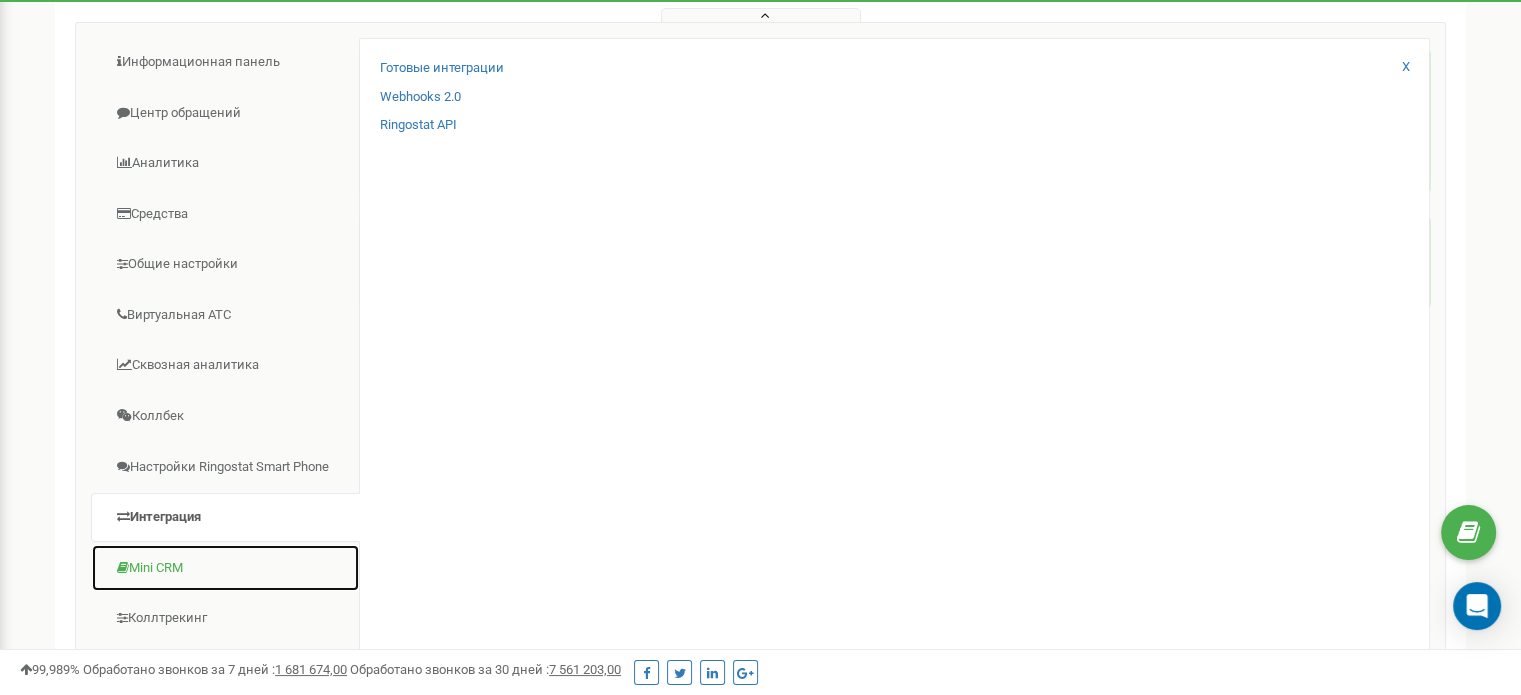 click on "Mini CRM" at bounding box center (225, 568) 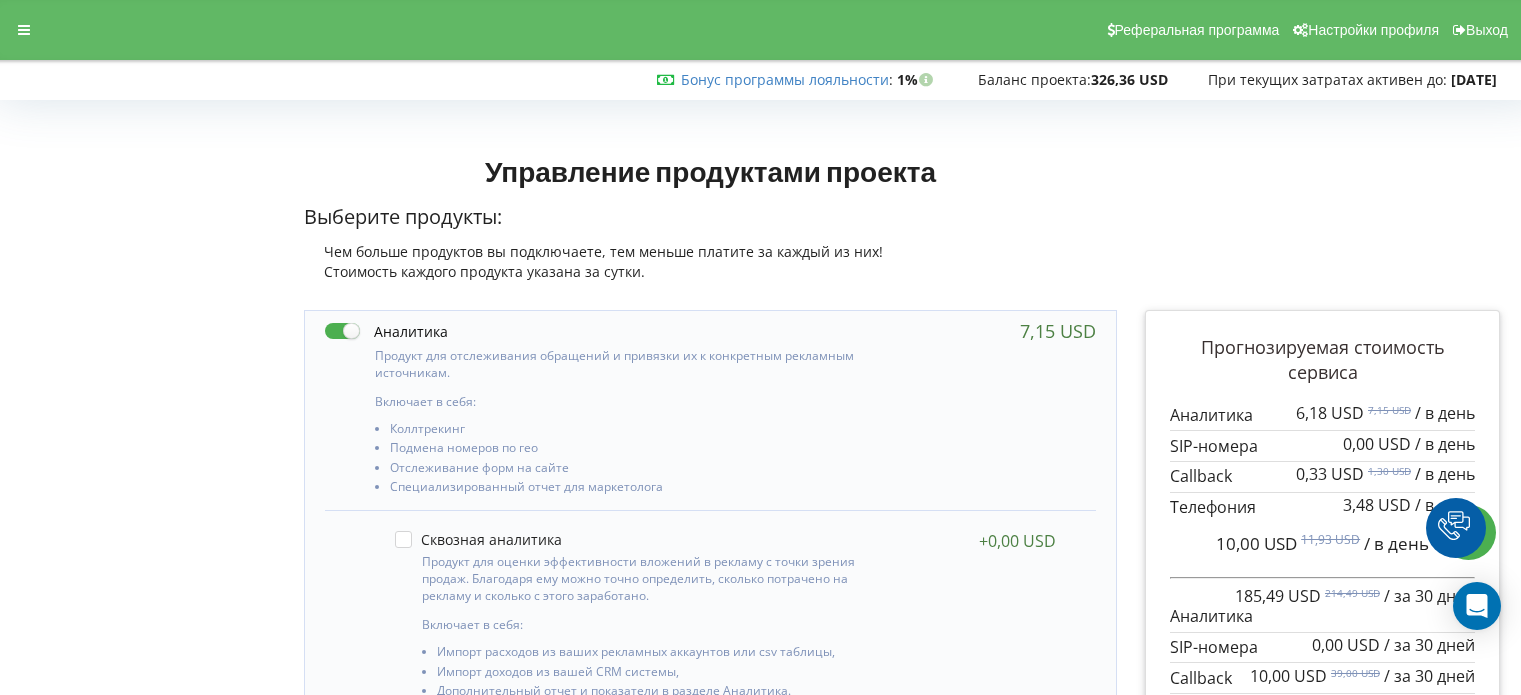 scroll, scrollTop: 0, scrollLeft: 0, axis: both 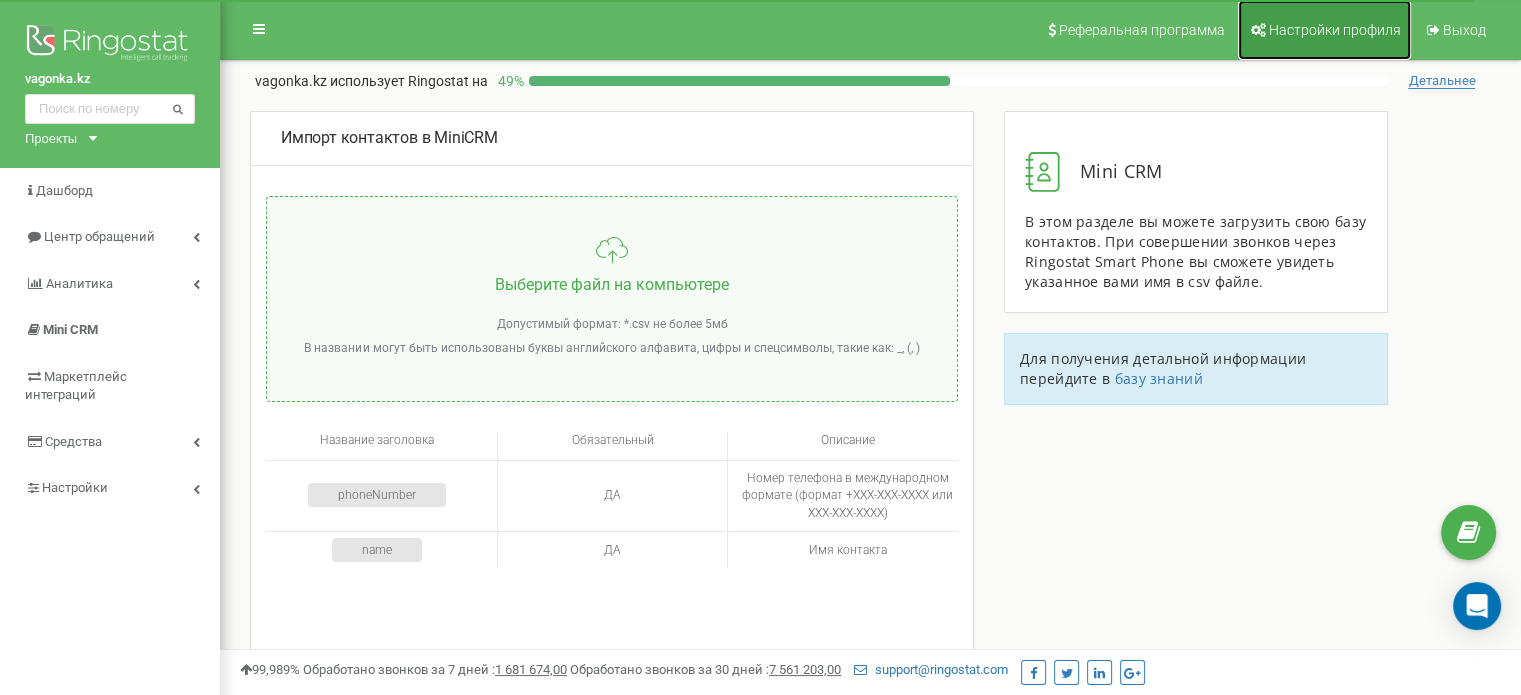 click on "Настройки профиля" at bounding box center (1335, 30) 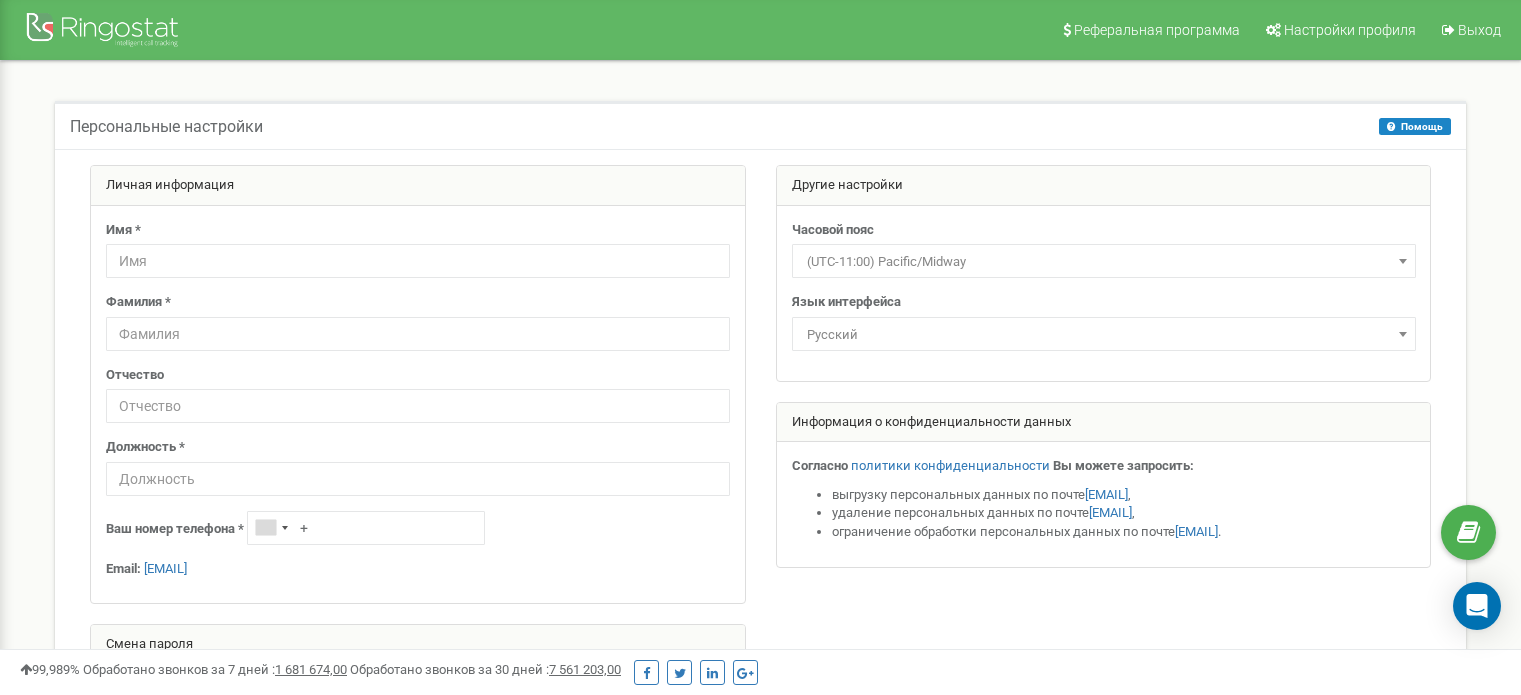 scroll, scrollTop: 0, scrollLeft: 0, axis: both 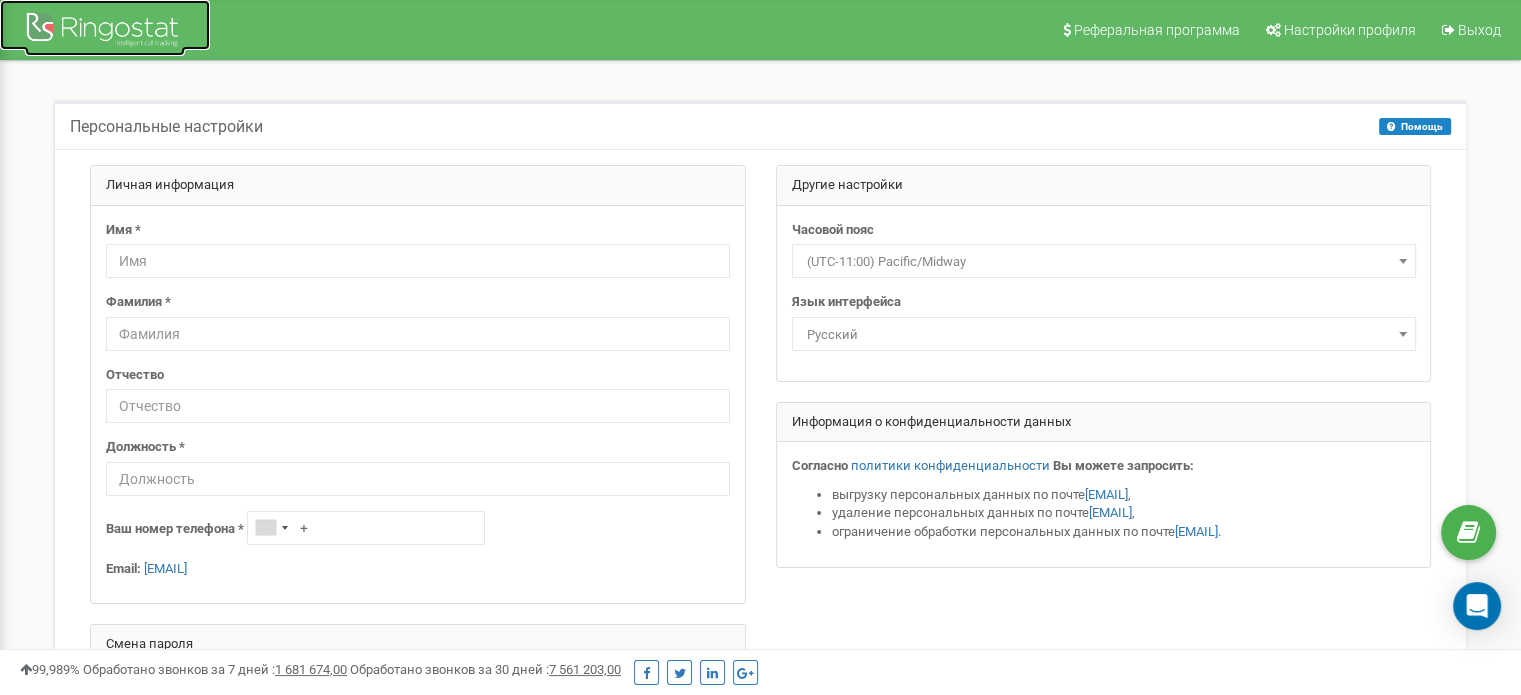 click at bounding box center (105, 32) 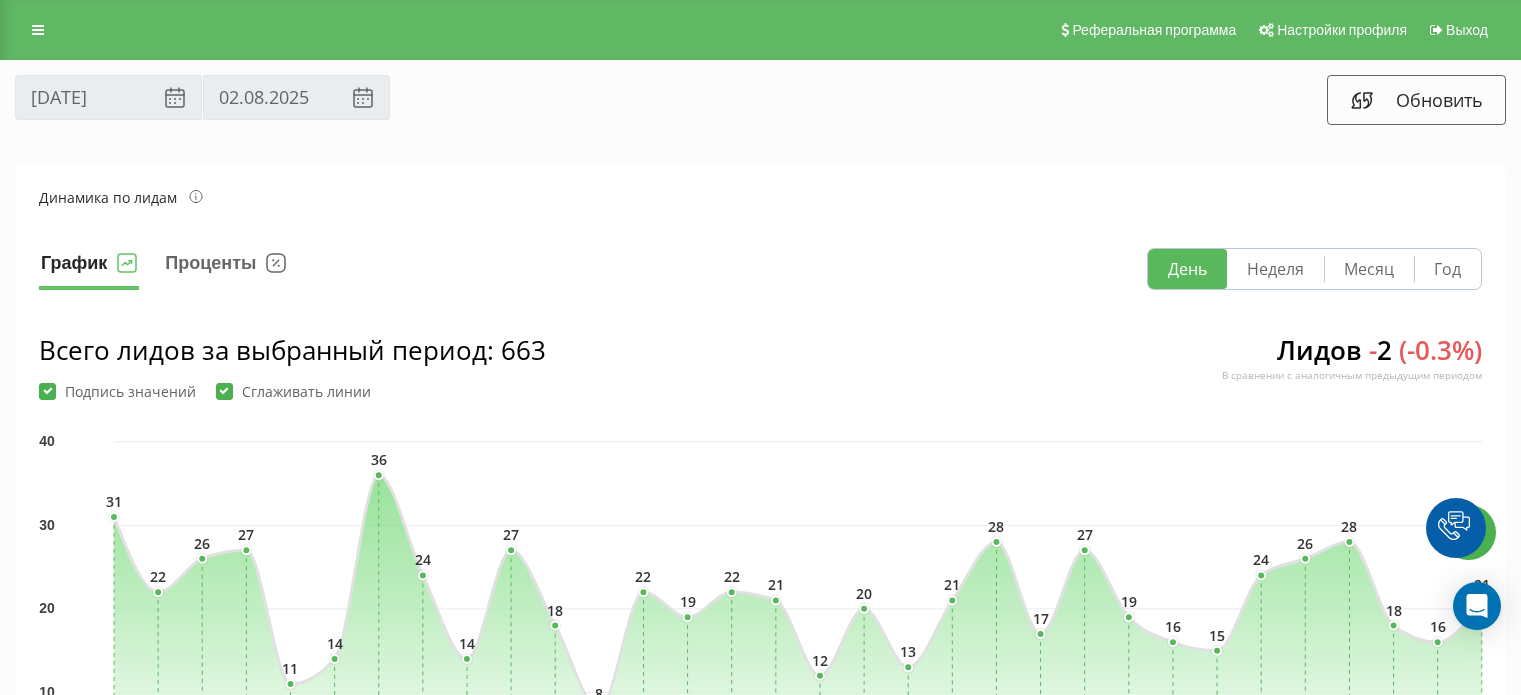 scroll, scrollTop: 0, scrollLeft: 0, axis: both 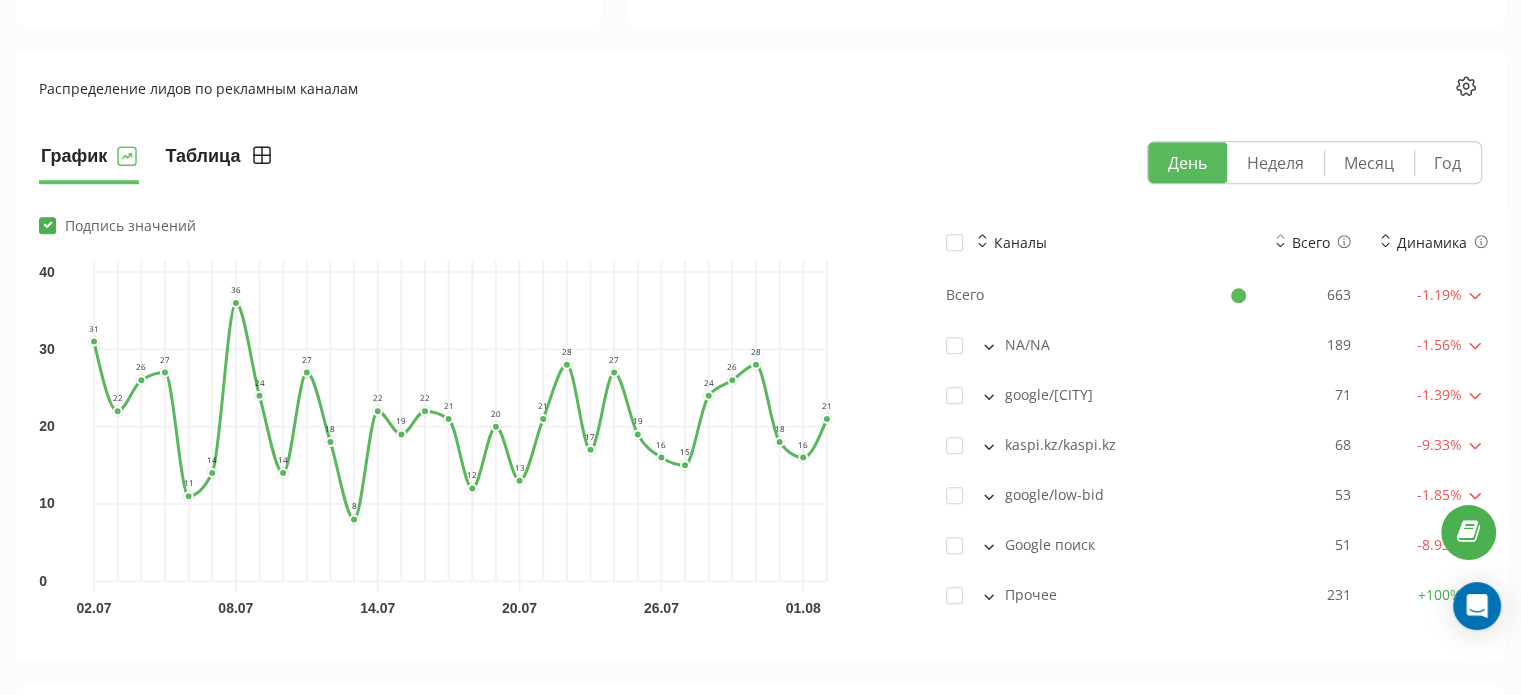 click on "Таблица" at bounding box center [219, 162] 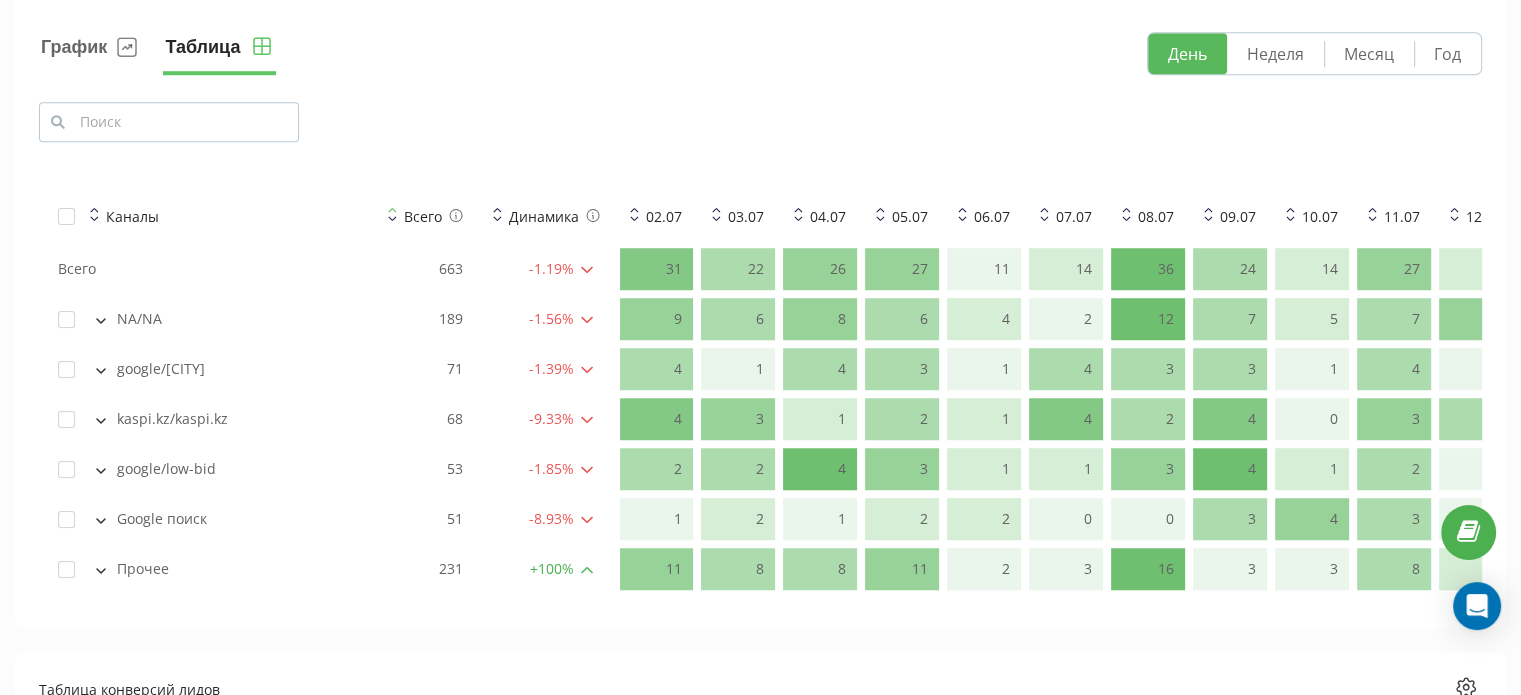 scroll, scrollTop: 1515, scrollLeft: 0, axis: vertical 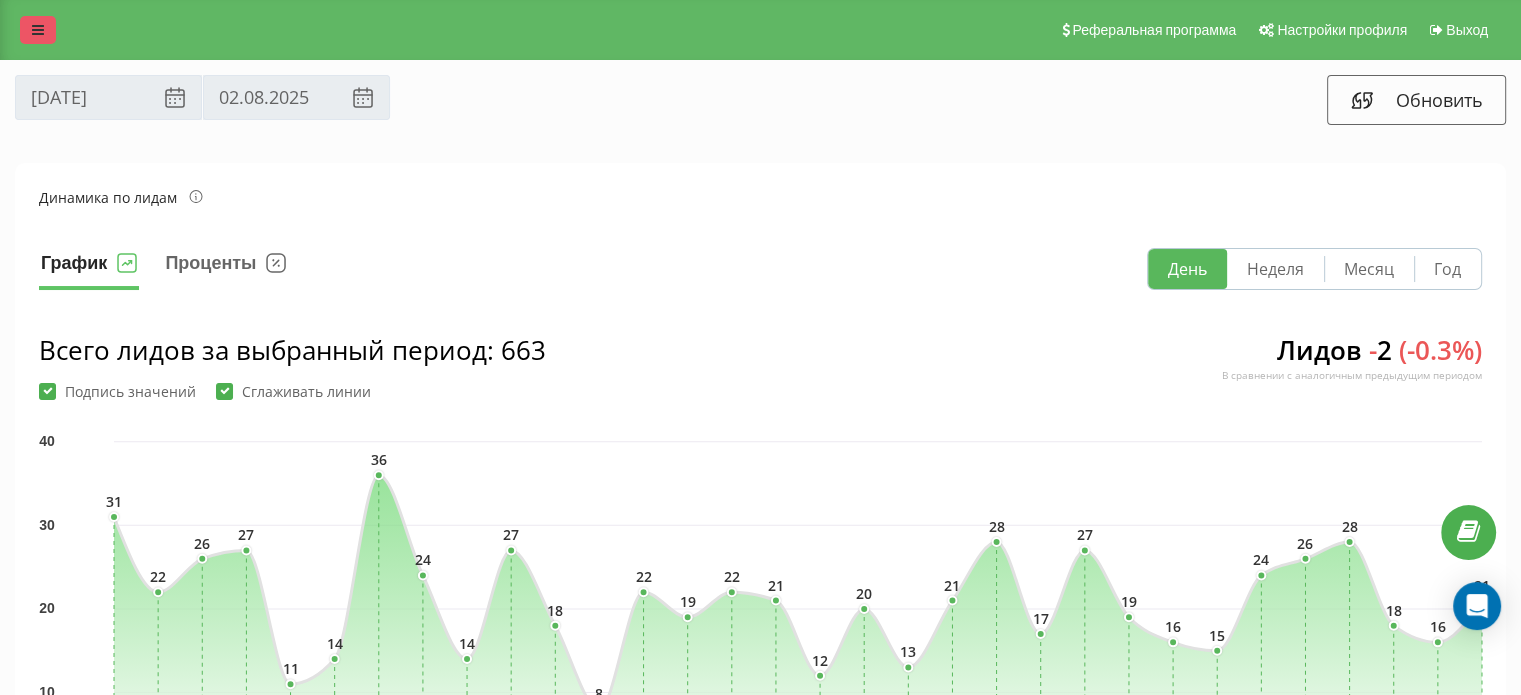 click at bounding box center (38, 30) 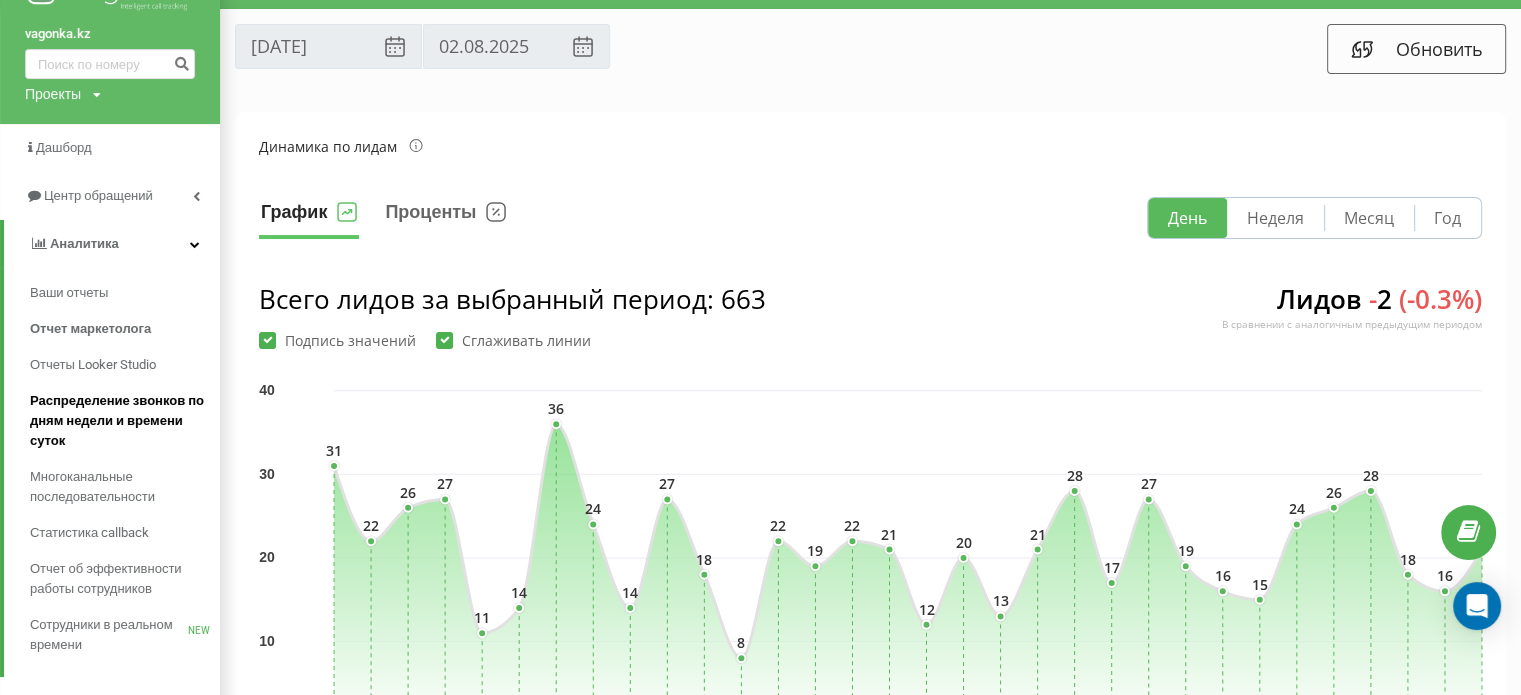 scroll, scrollTop: 59, scrollLeft: 0, axis: vertical 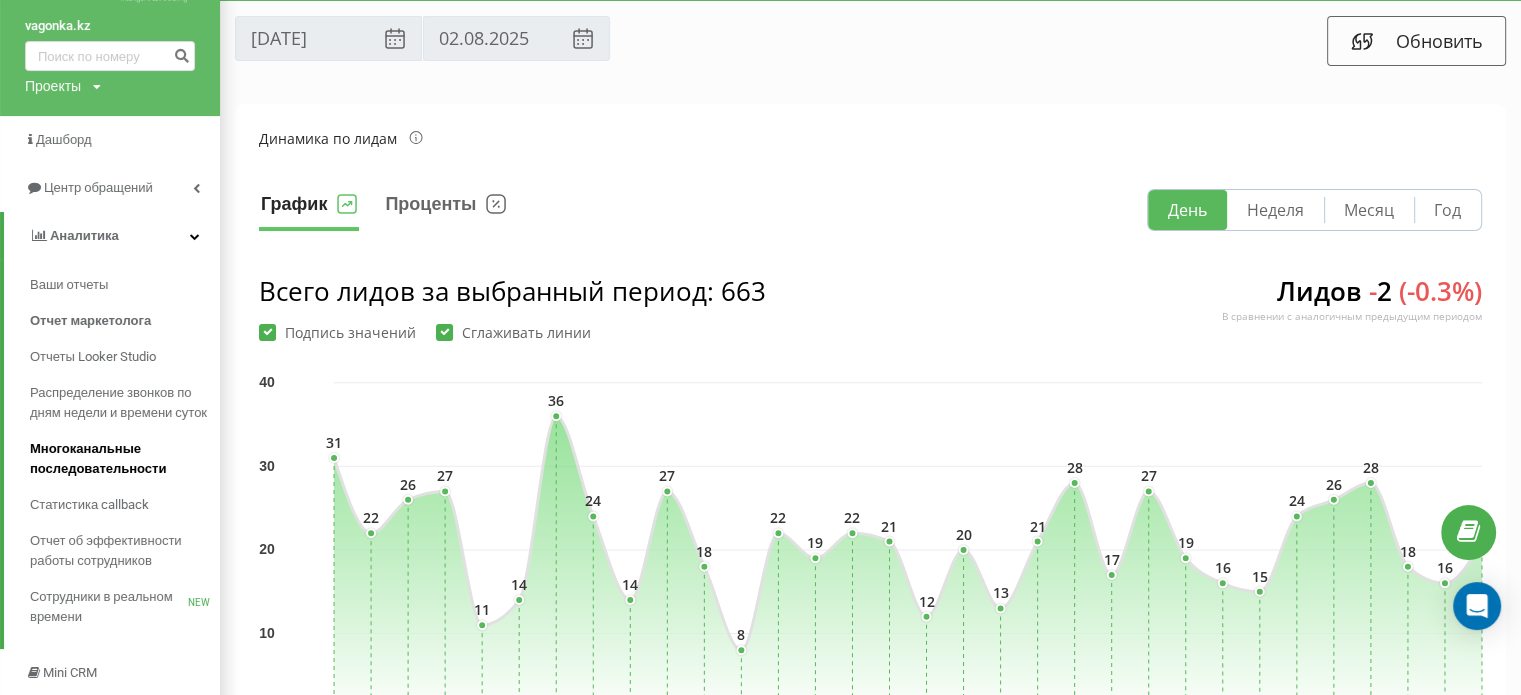 click on "Многоканальные последовательности" at bounding box center [120, 459] 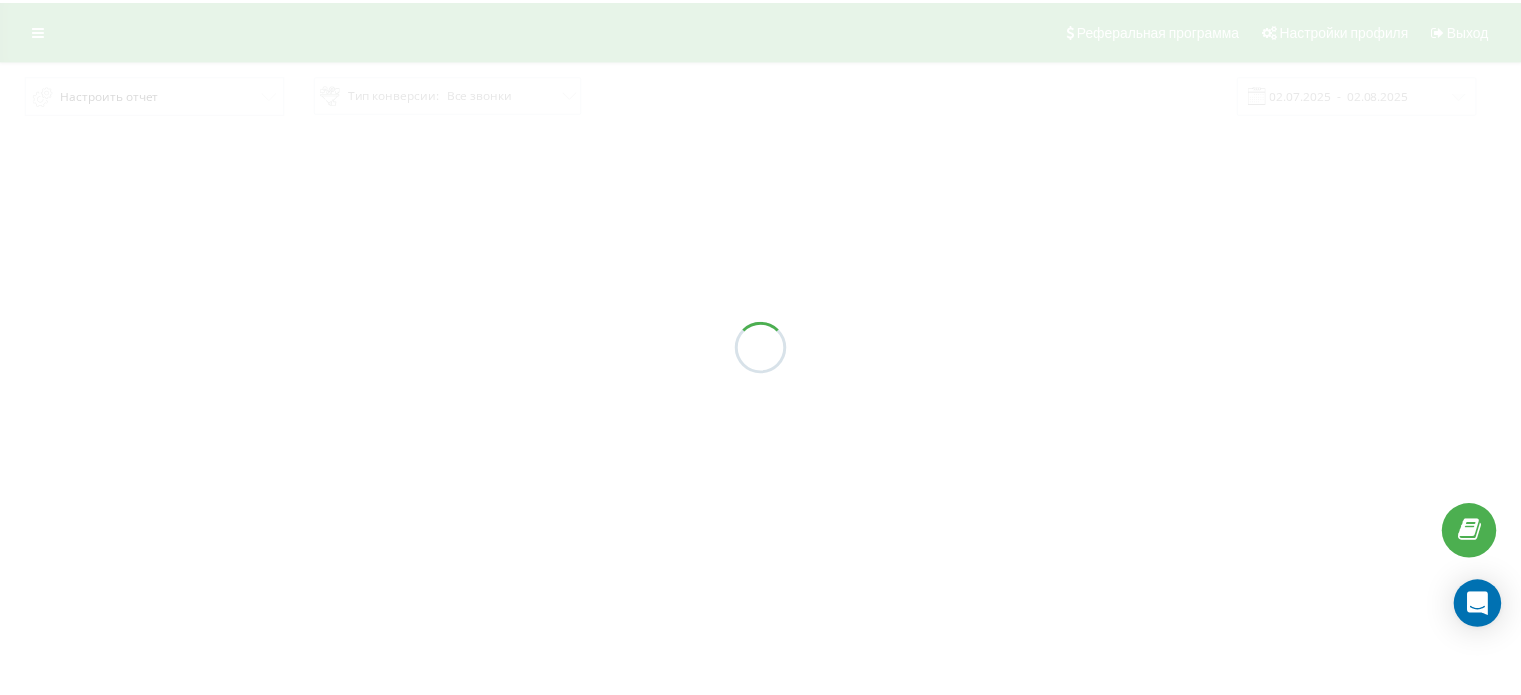 scroll, scrollTop: 0, scrollLeft: 0, axis: both 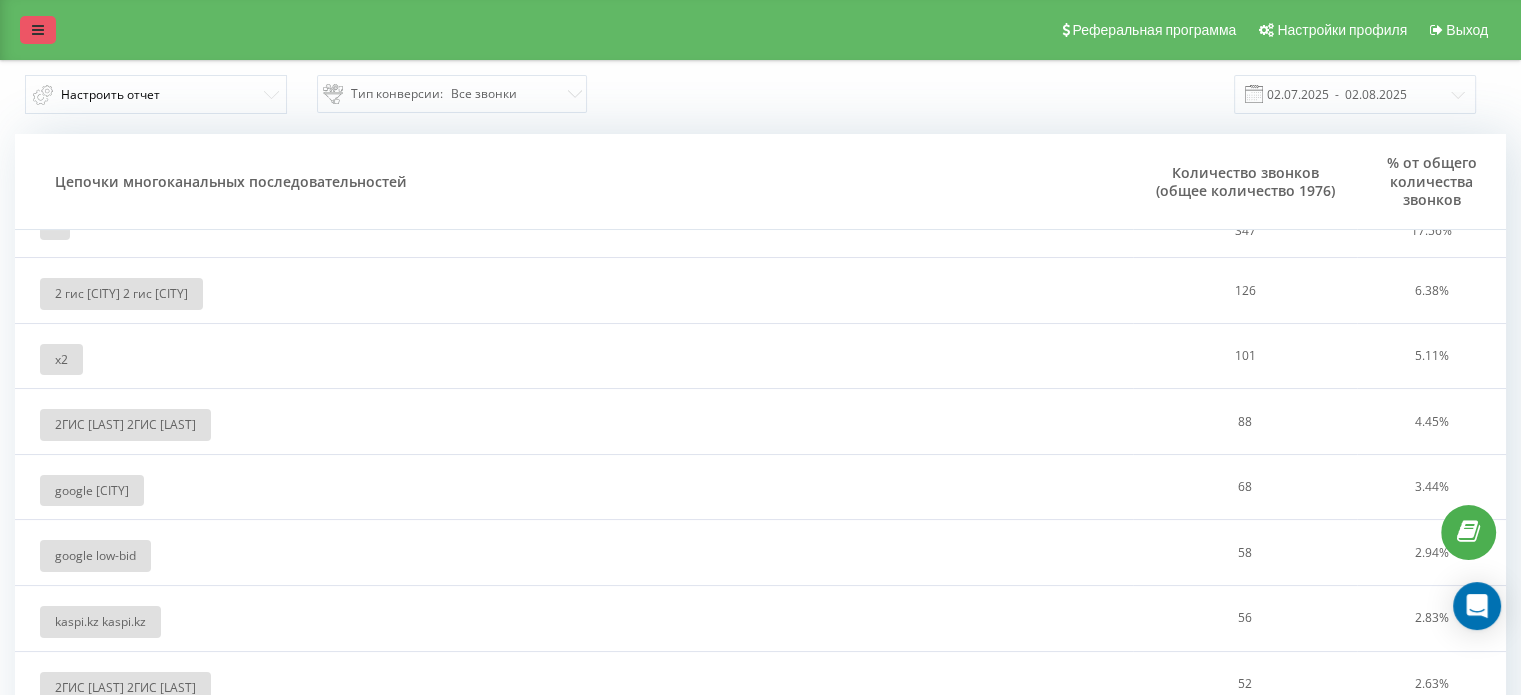 click at bounding box center [38, 30] 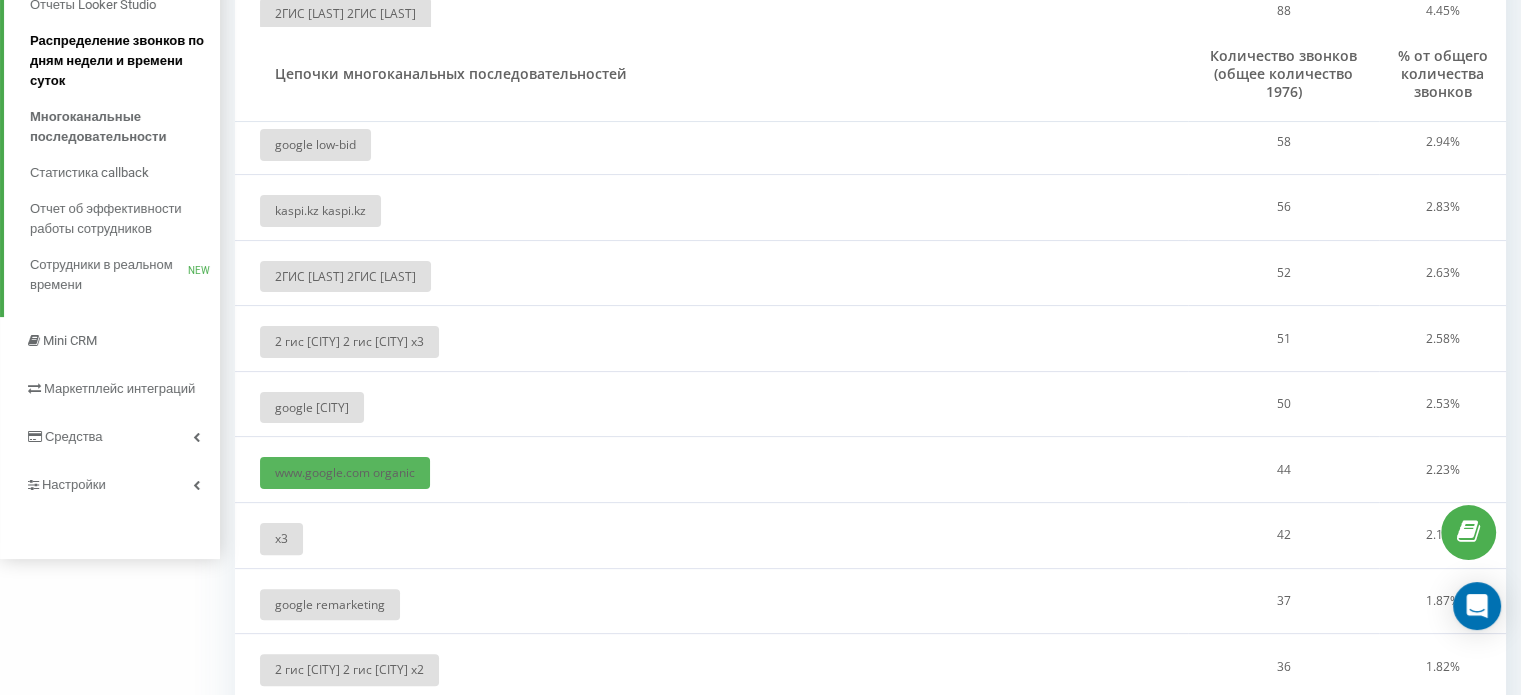 scroll, scrollTop: 414, scrollLeft: 0, axis: vertical 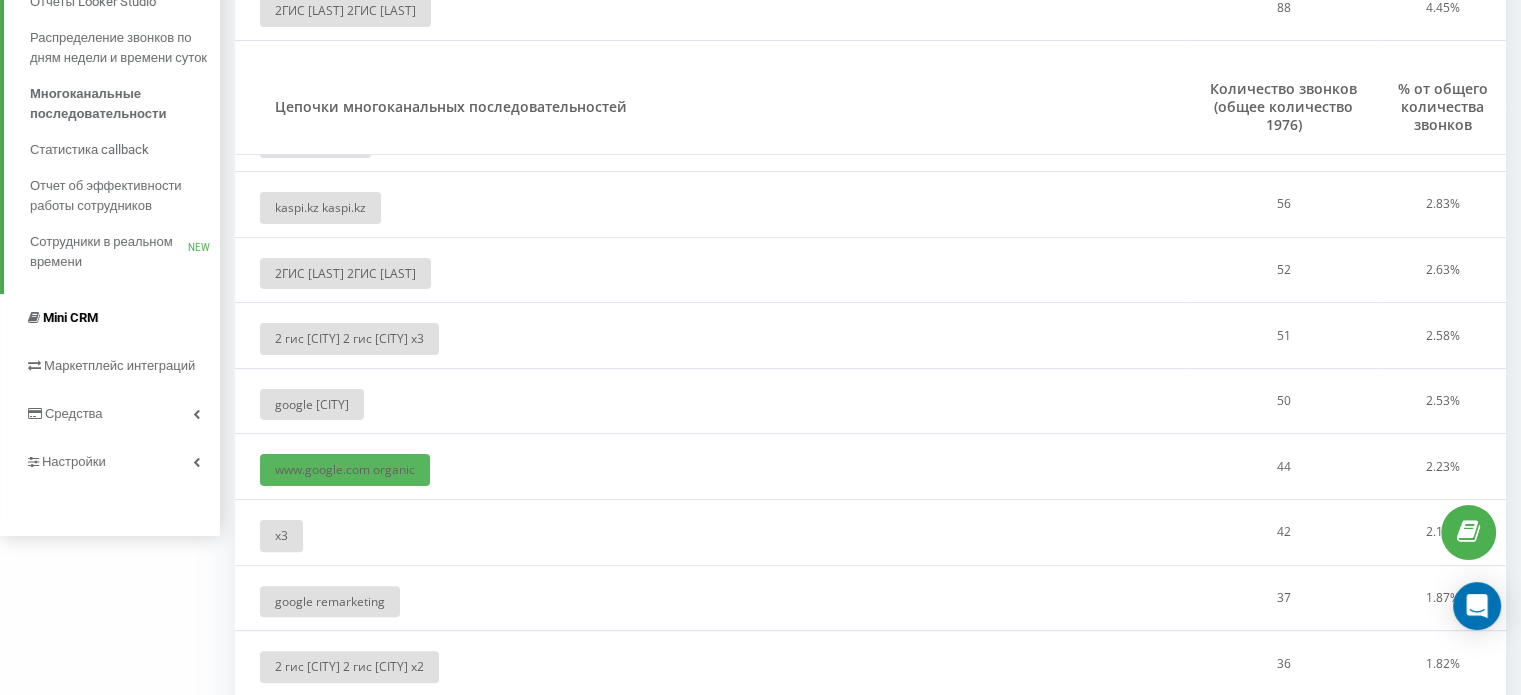 click on "Mini CRM" at bounding box center (70, 317) 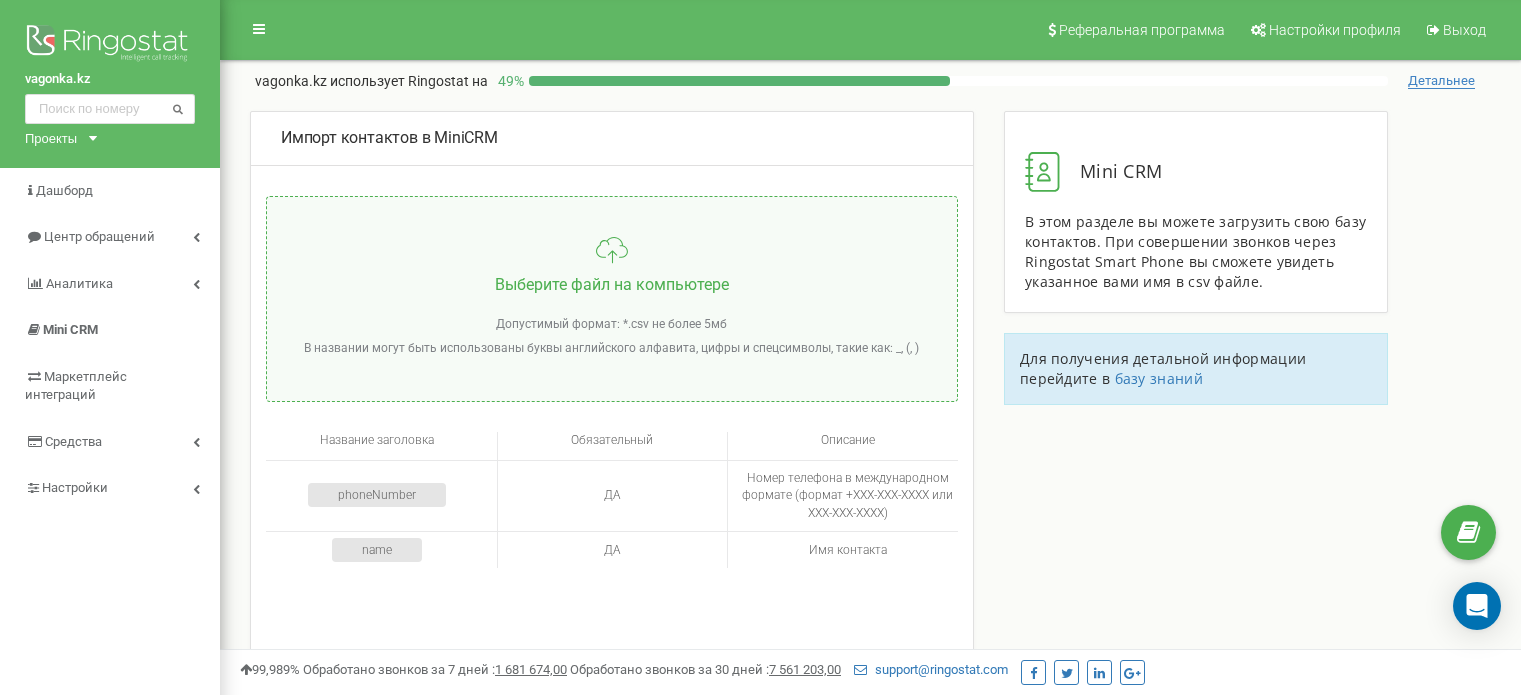 scroll, scrollTop: 0, scrollLeft: 0, axis: both 